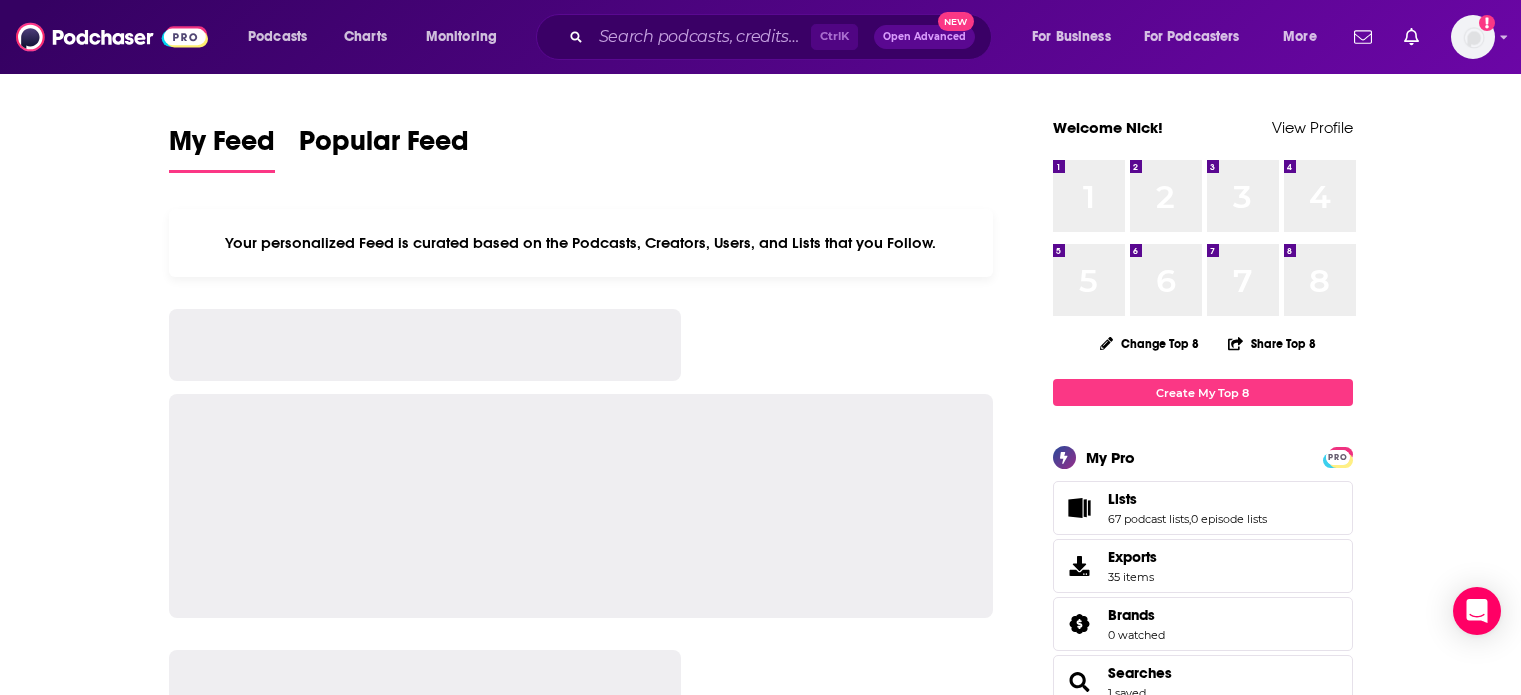 scroll, scrollTop: 0, scrollLeft: 0, axis: both 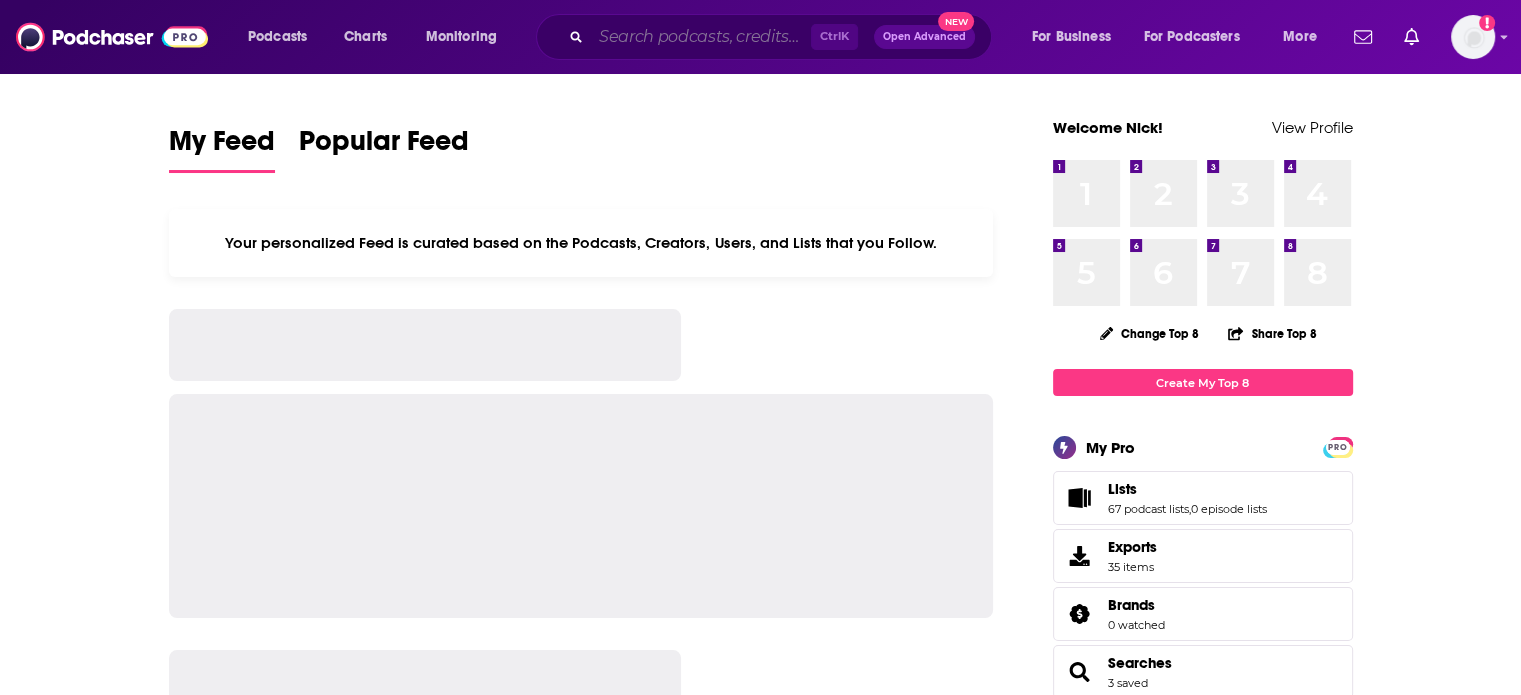 click at bounding box center (701, 37) 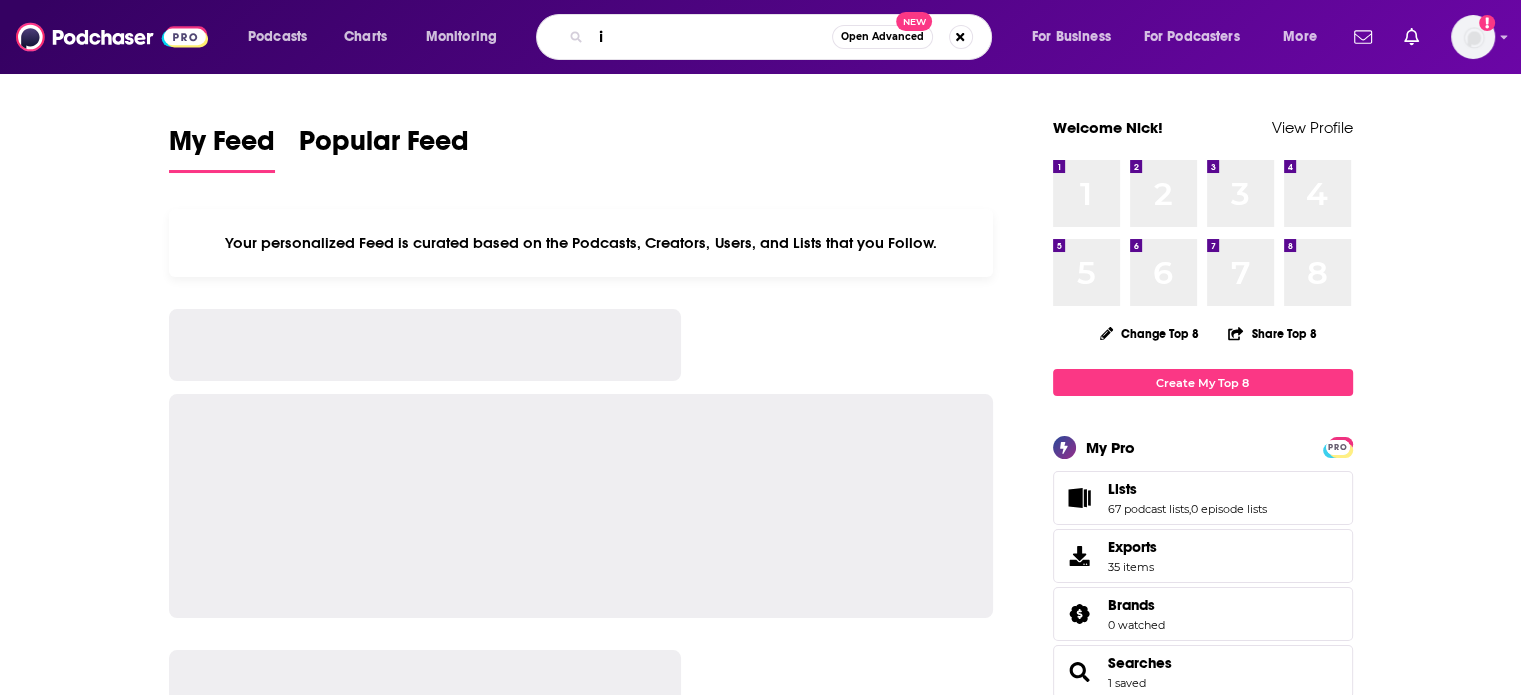 type on "i" 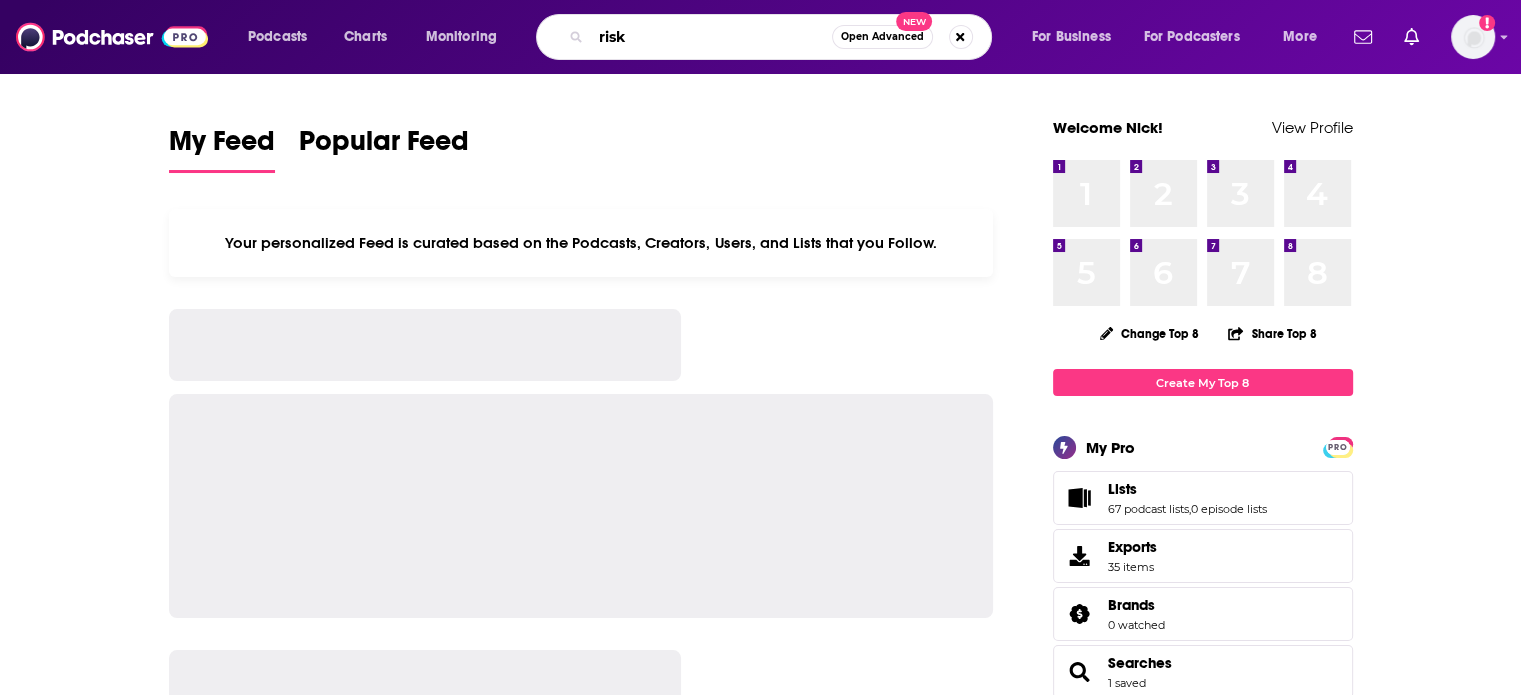 type on "risk" 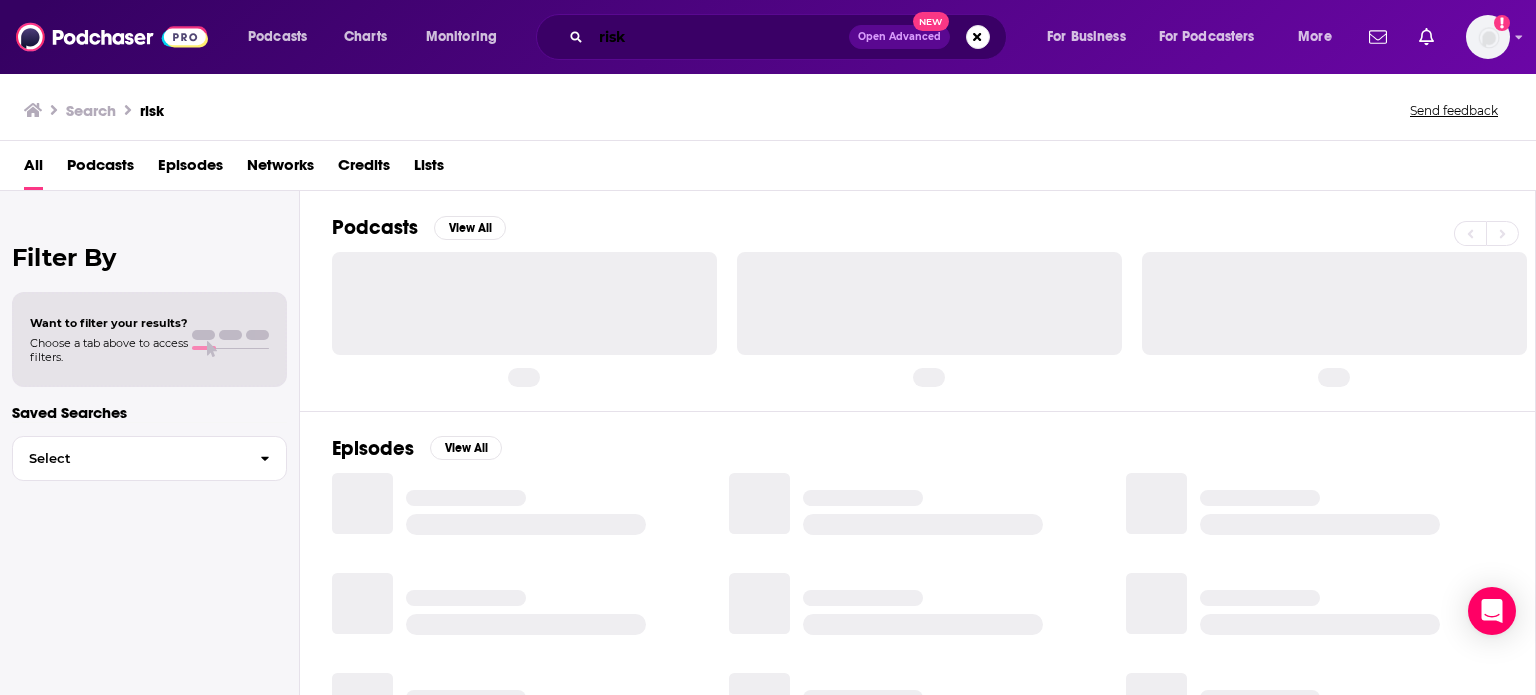 click on "risk" at bounding box center (720, 37) 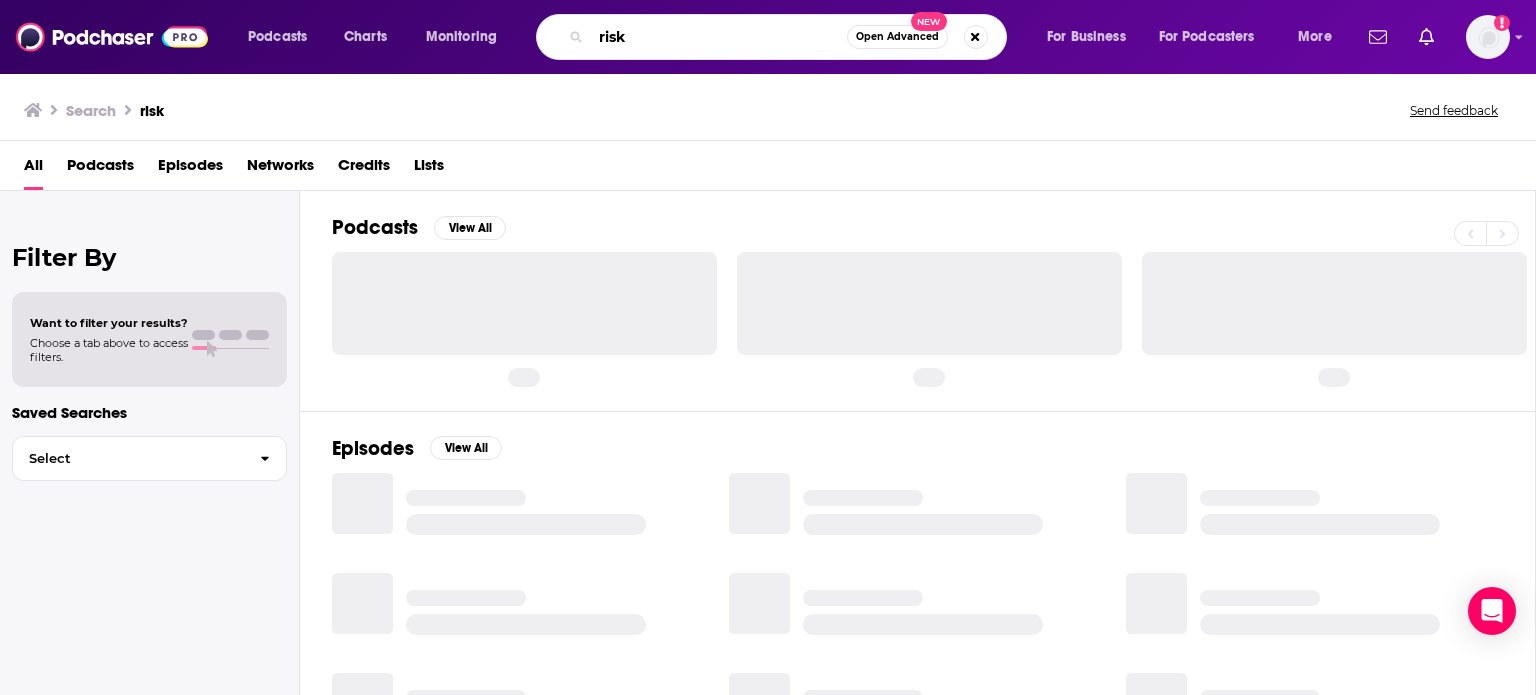 click on "risk" at bounding box center (719, 37) 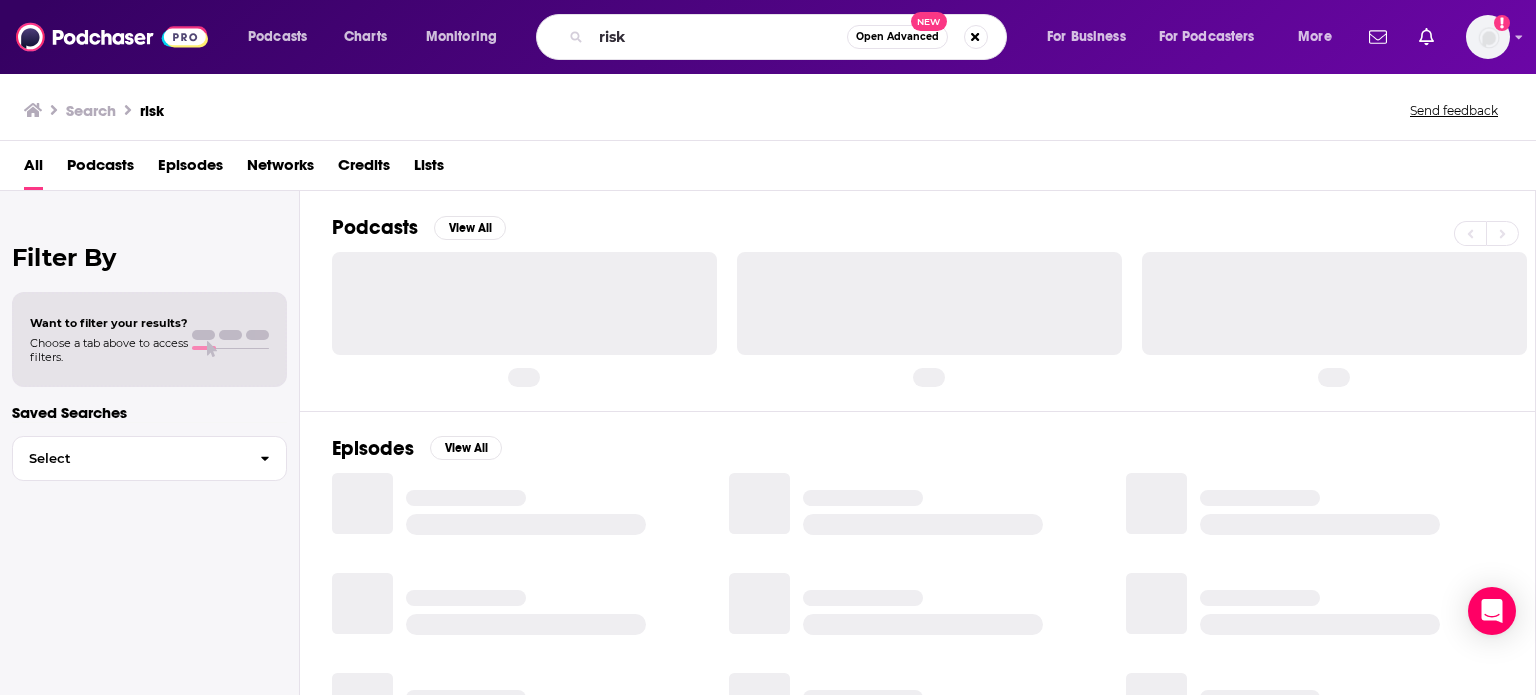 click at bounding box center (524, 303) 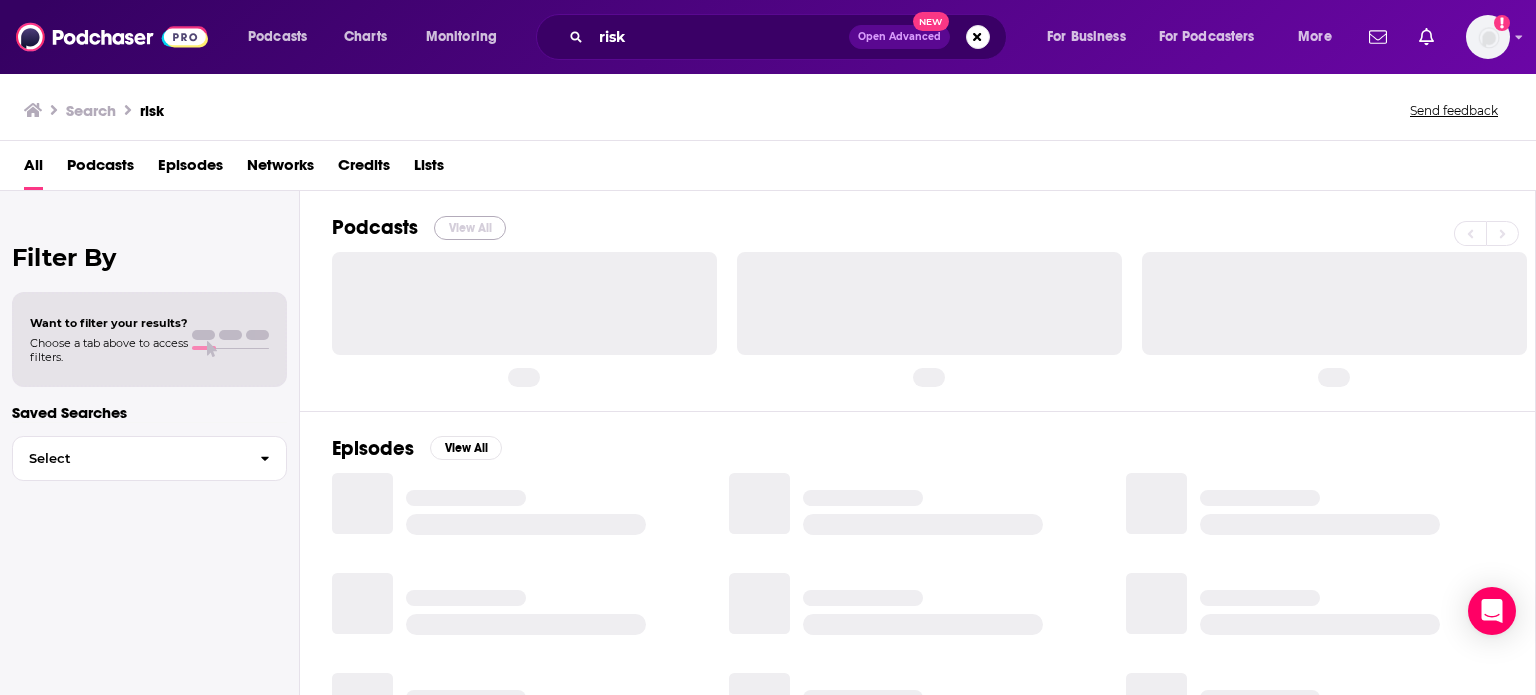 click on "View All" at bounding box center (470, 228) 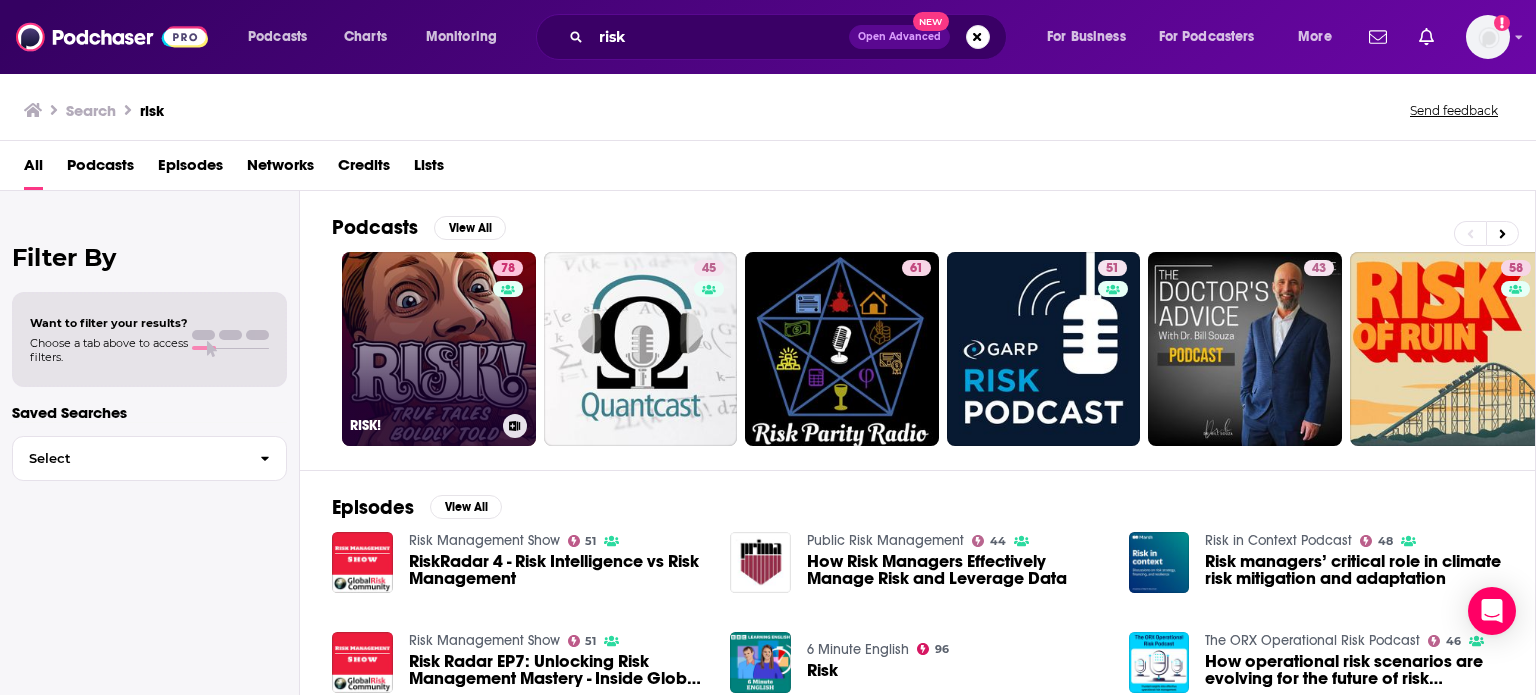 click on "78 RISK!" at bounding box center (439, 349) 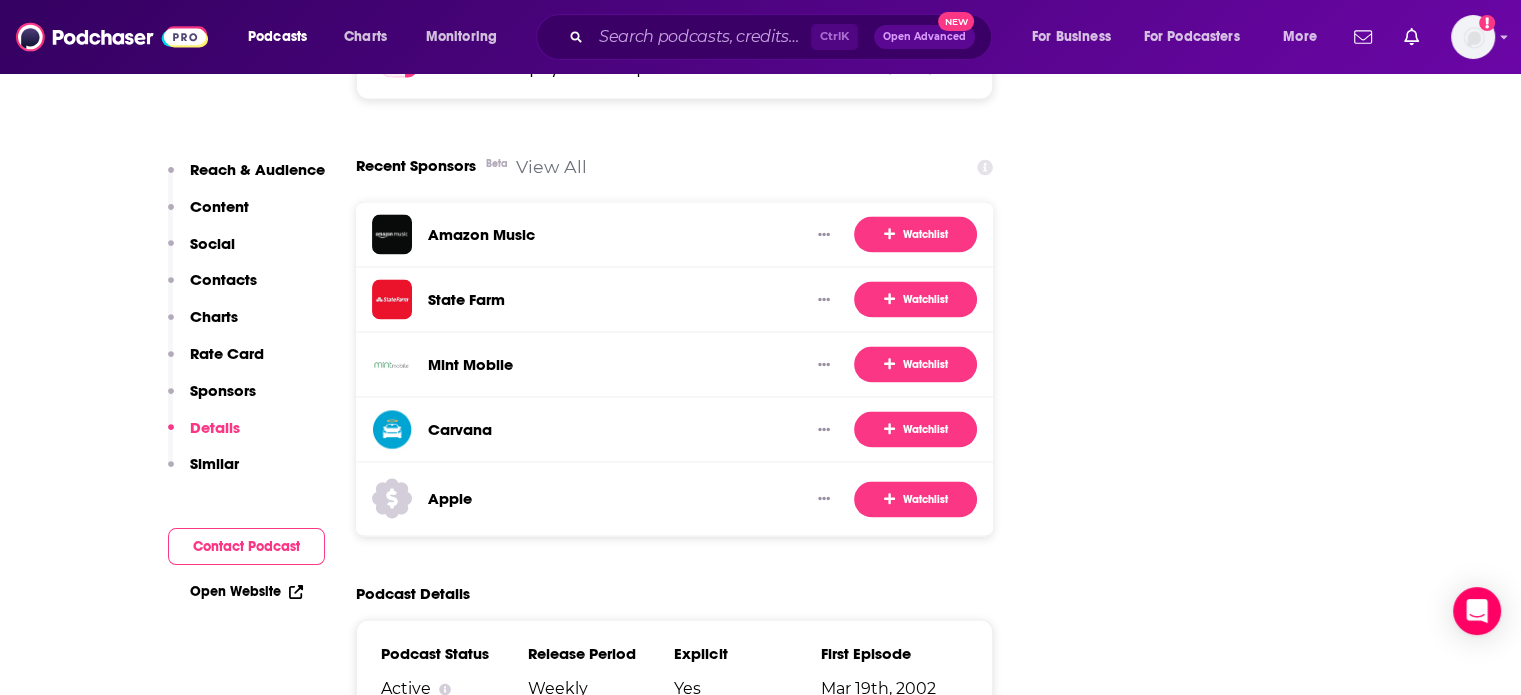 scroll, scrollTop: 3648, scrollLeft: 0, axis: vertical 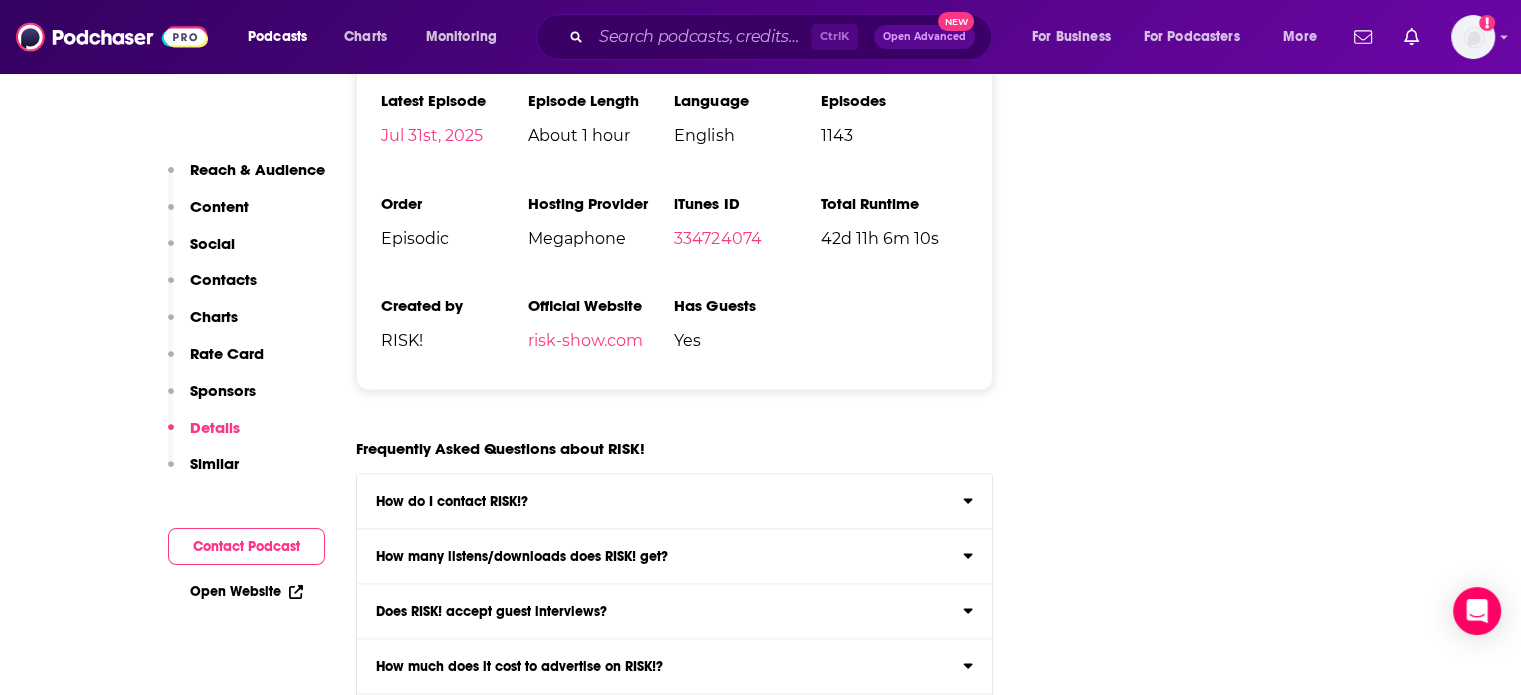 click on "Podcast Status Active Release Period Weekly Explicit Yes First Episode Mar 19th, 2002 Latest Episode Jul 31st, 2025 Episode Length About 1 hour Language English Episodes 1143 Order Episodic Hosting Provider Megaphone iTunes ID 334724074 Total Runtime 42d 11h 6m 10s  Created by RISK! Official Website risk-show.com Has Guests Yes" at bounding box center [675, 177] 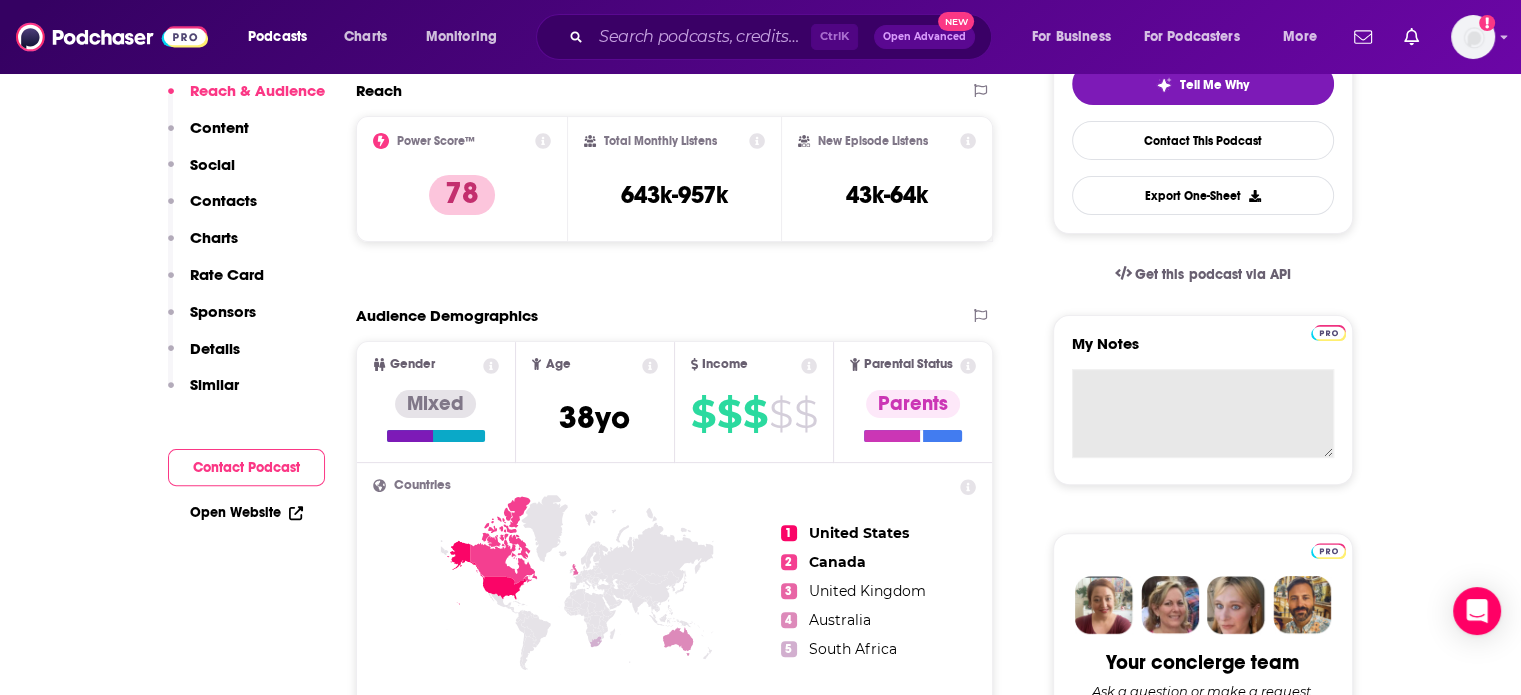 scroll, scrollTop: 248, scrollLeft: 0, axis: vertical 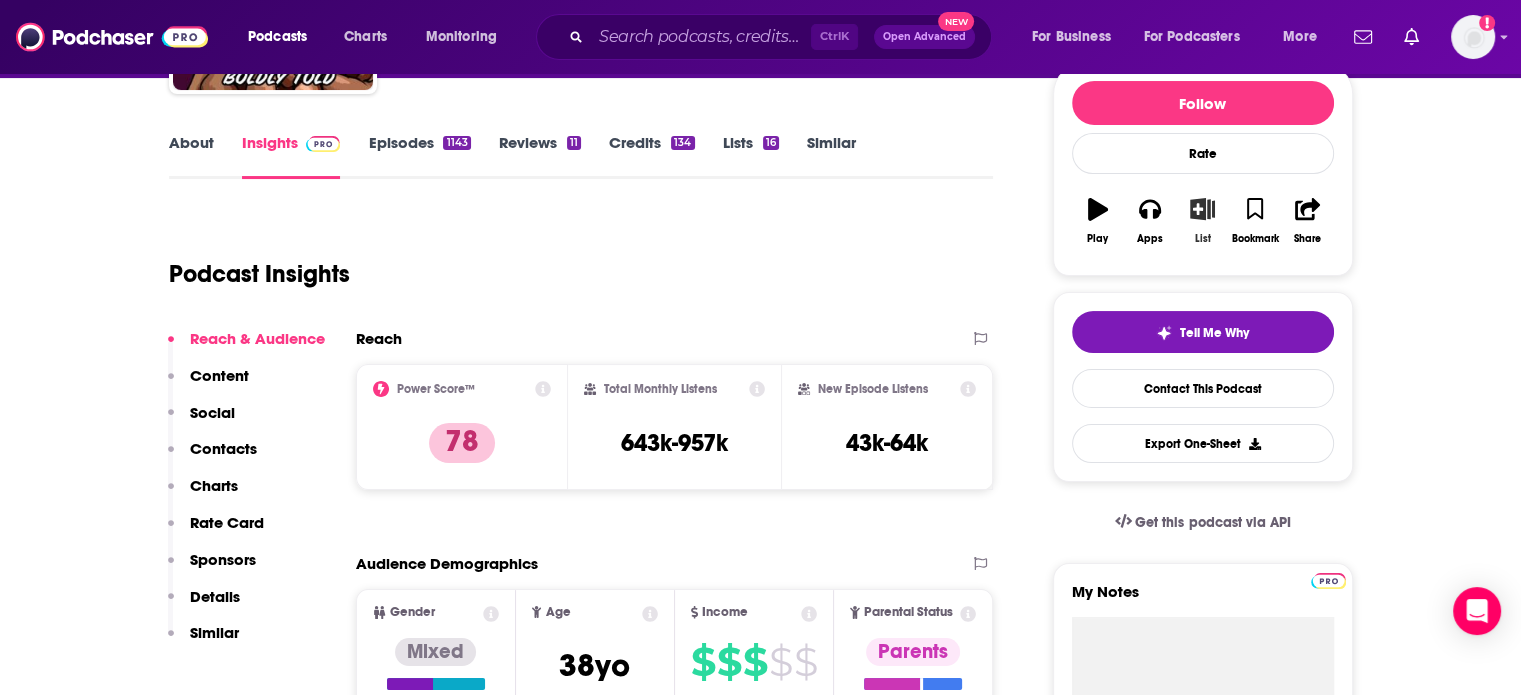 click 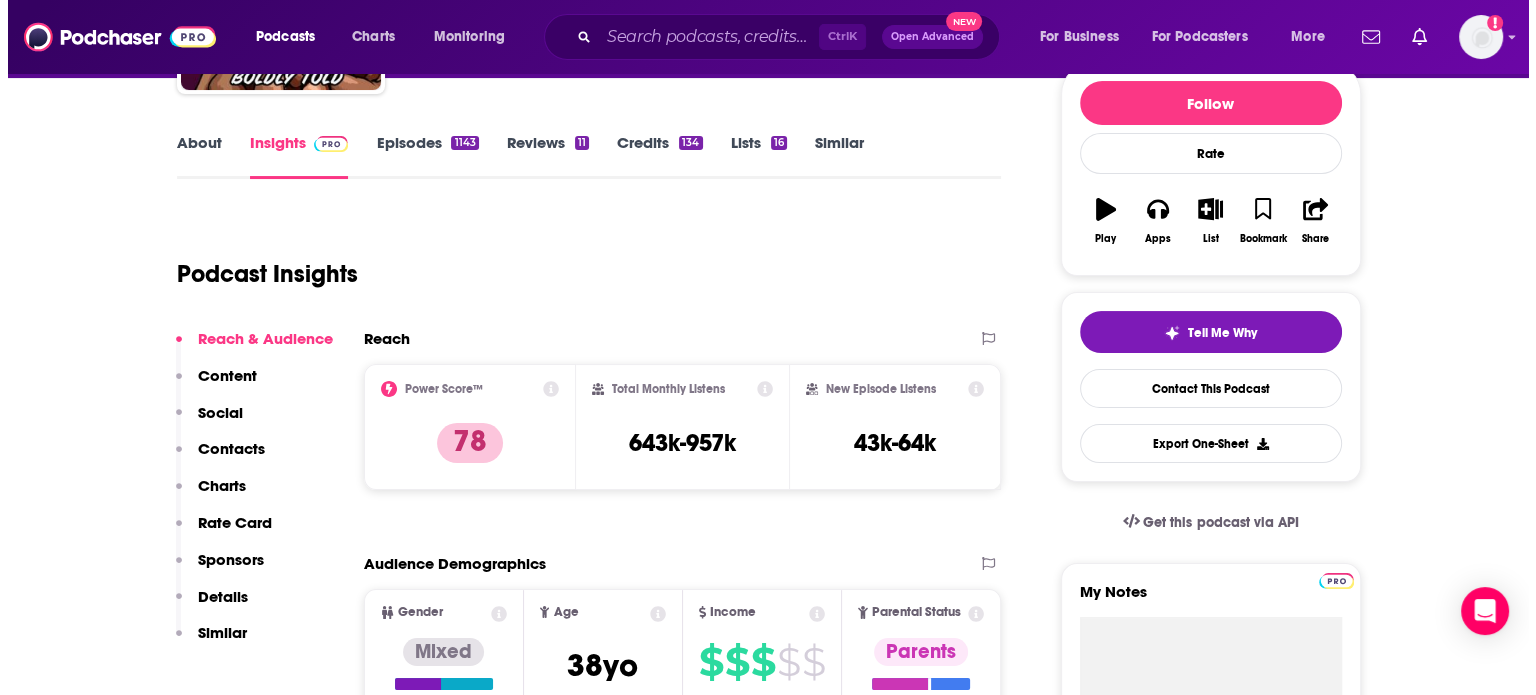 scroll, scrollTop: 0, scrollLeft: 0, axis: both 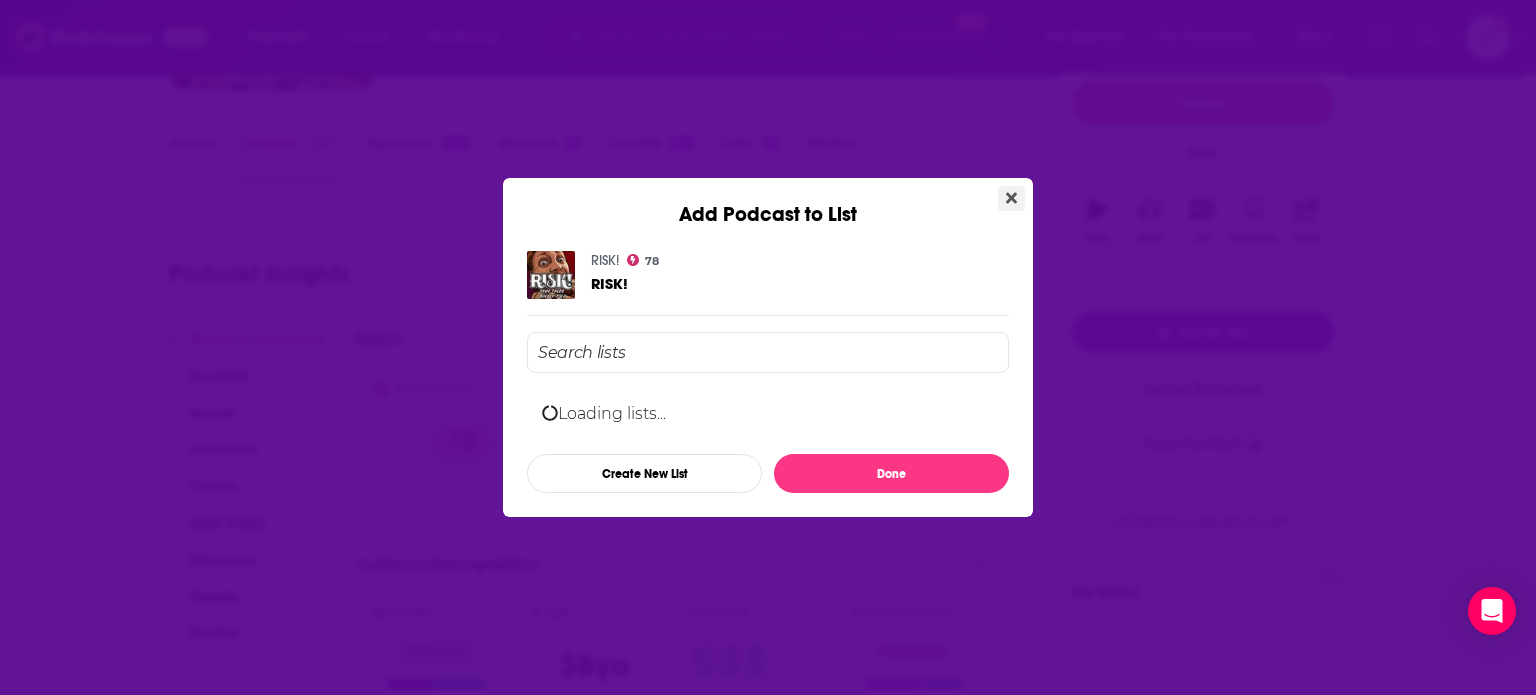 click 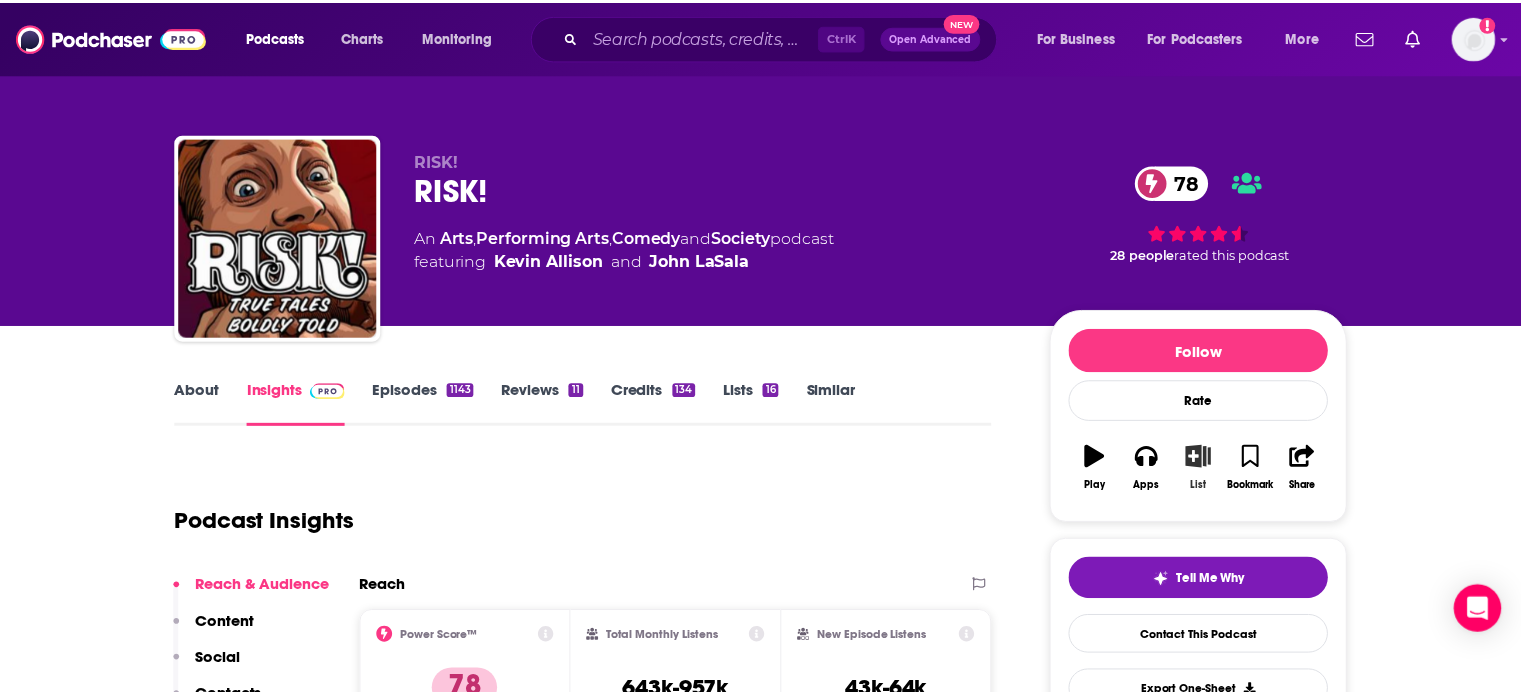 scroll, scrollTop: 248, scrollLeft: 0, axis: vertical 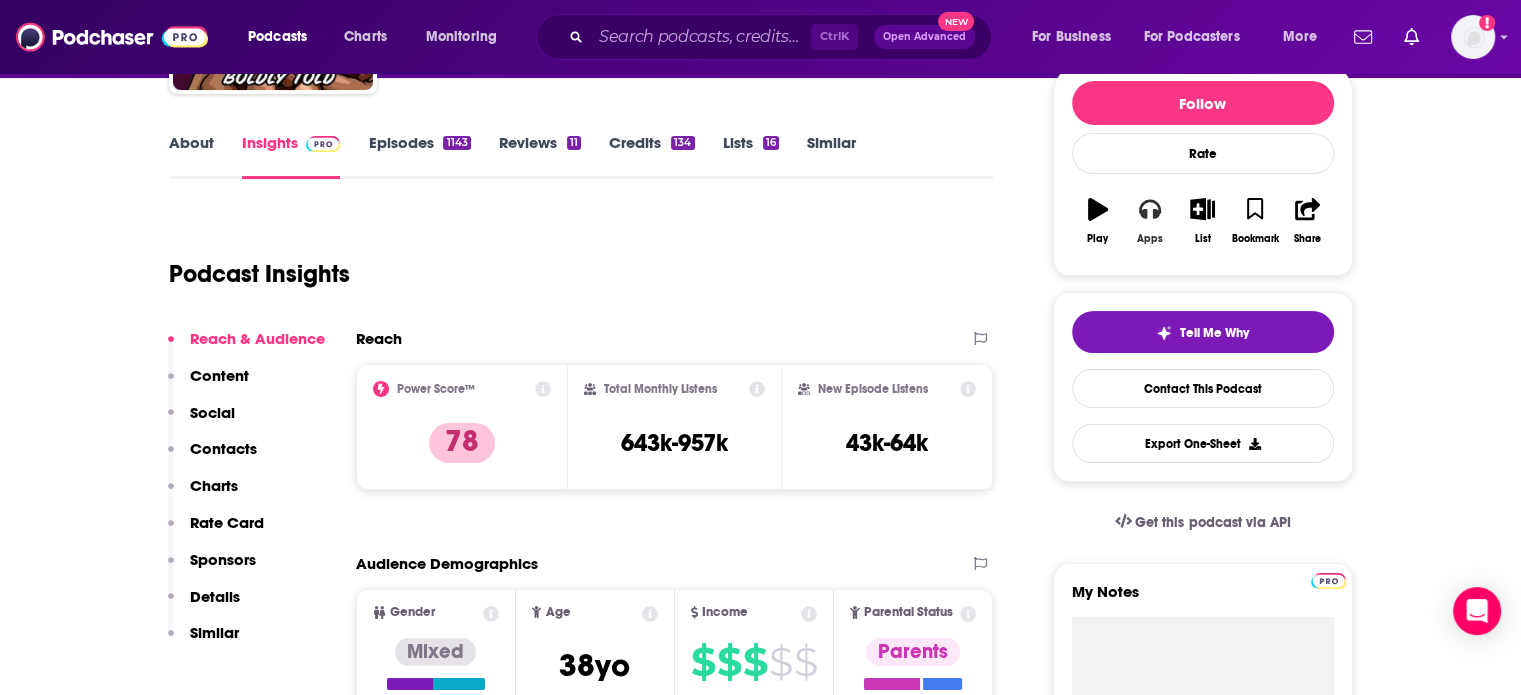 click 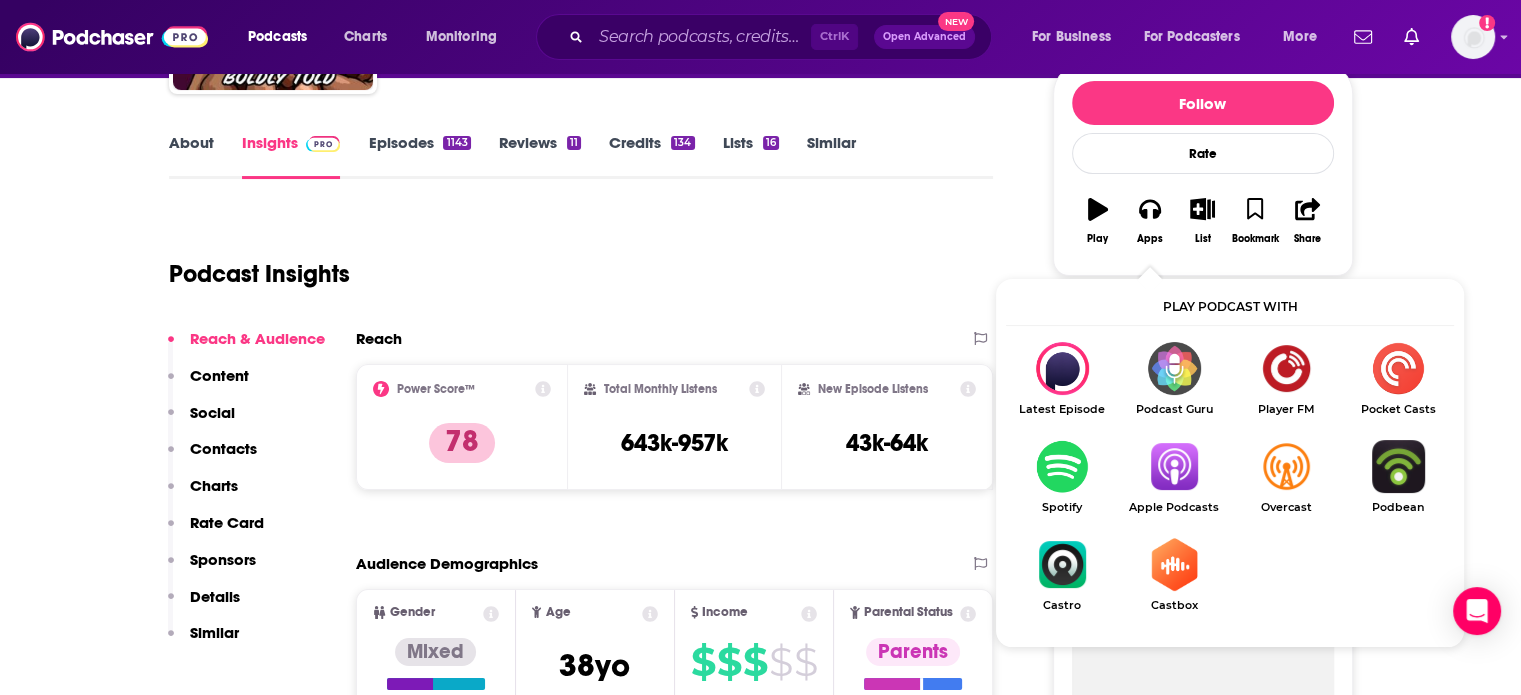 click at bounding box center [1174, 466] 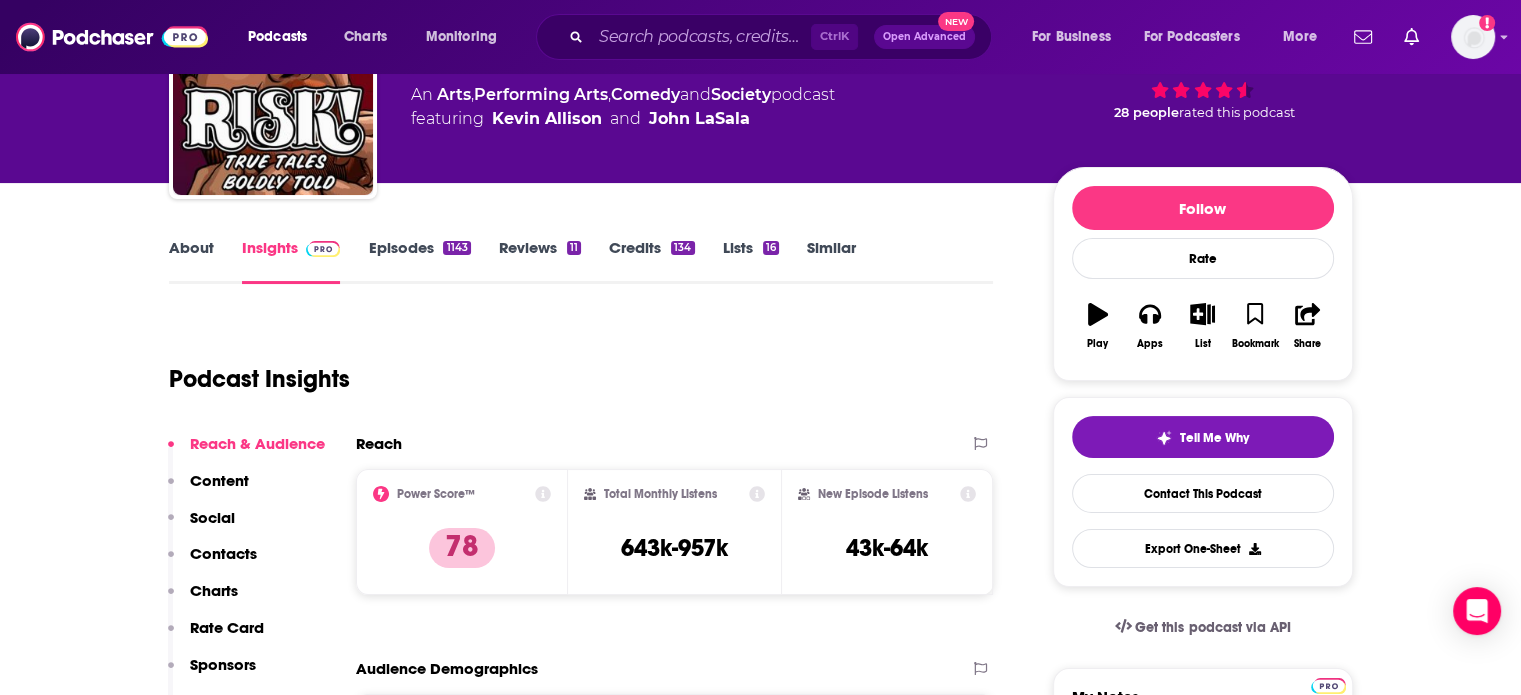 scroll, scrollTop: 0, scrollLeft: 0, axis: both 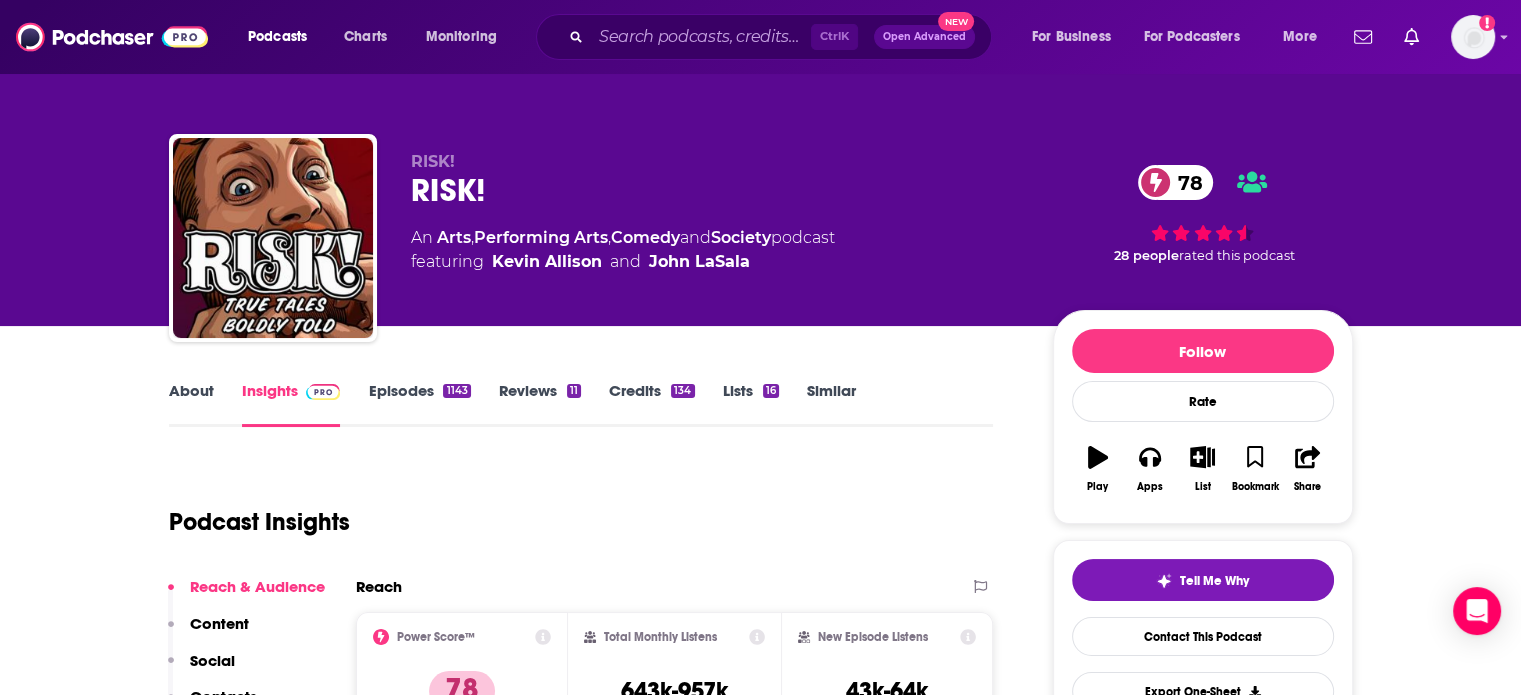 click on "About Insights Episodes 1143 Reviews 11 Credits 134 Lists 16 Similar" at bounding box center [581, 402] 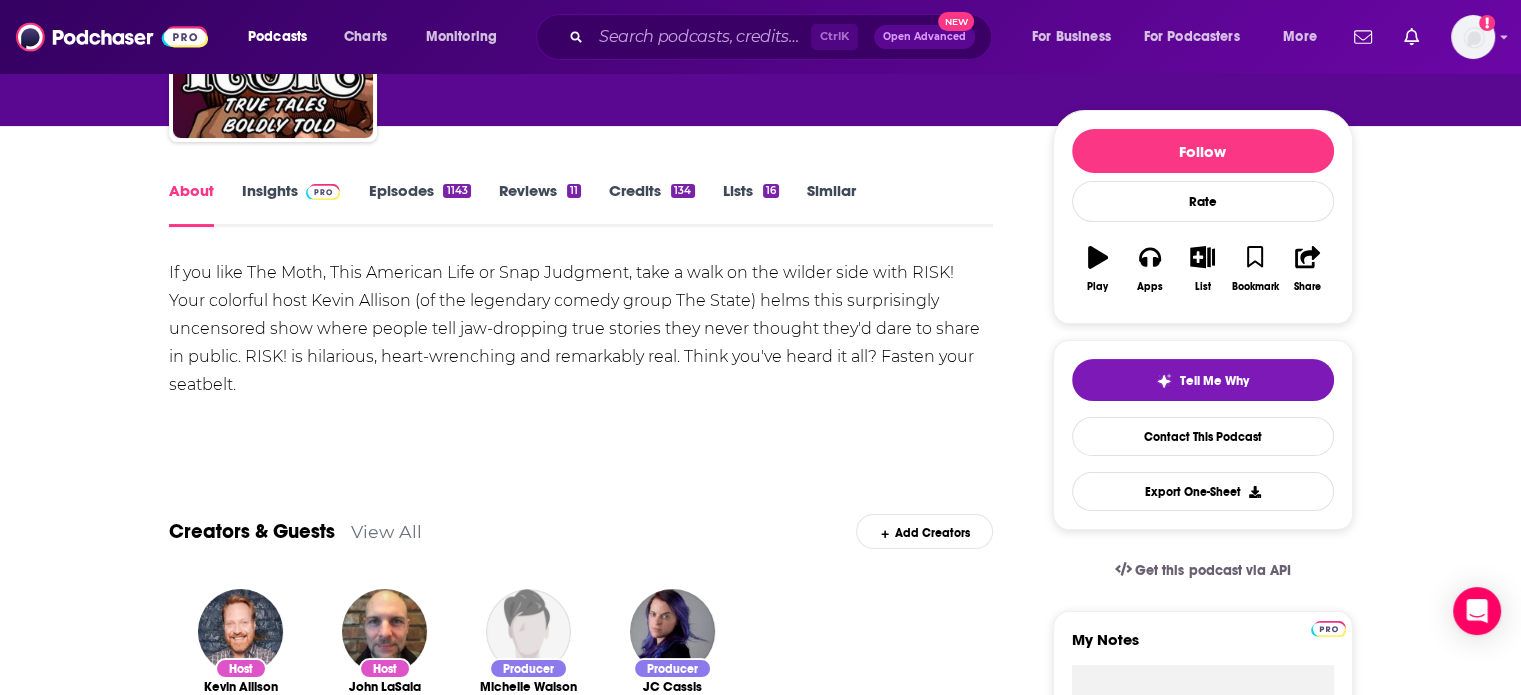 scroll, scrollTop: 240, scrollLeft: 0, axis: vertical 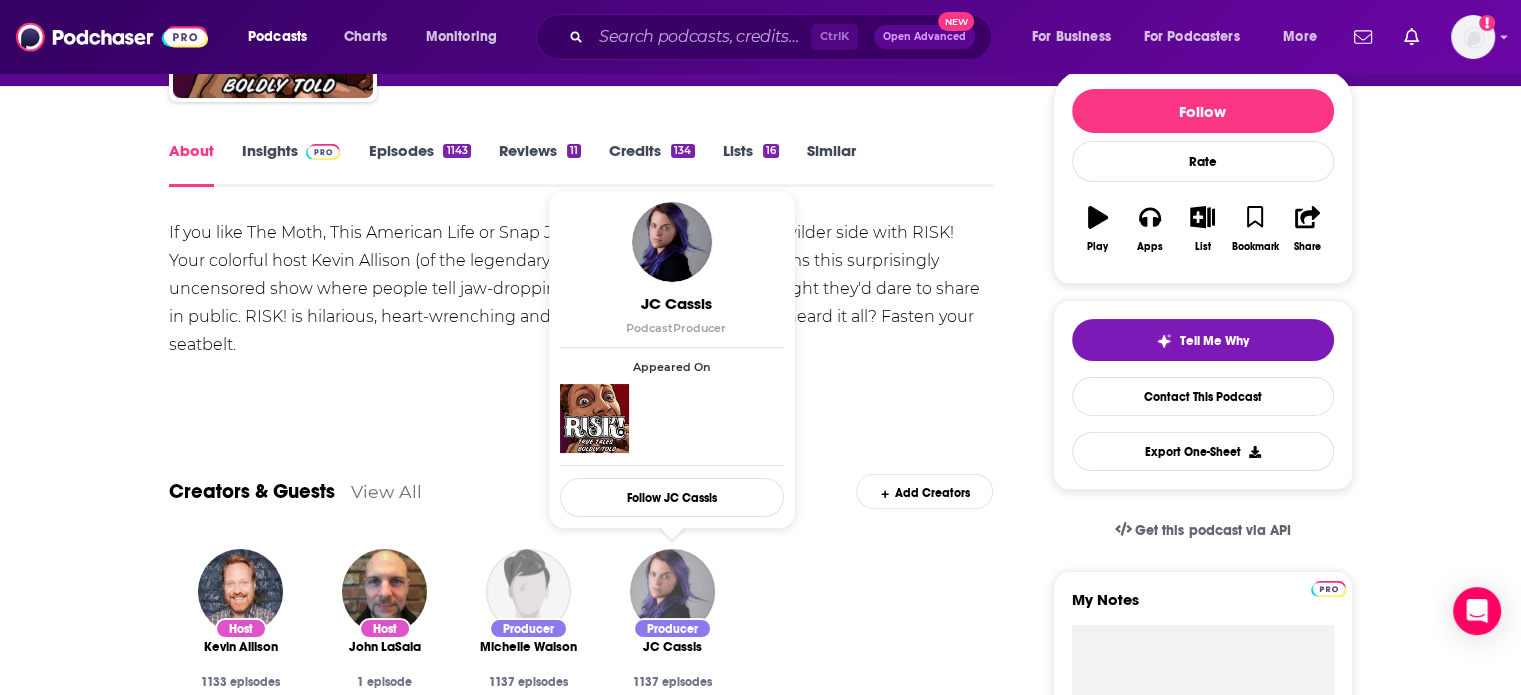 click at bounding box center (672, 591) 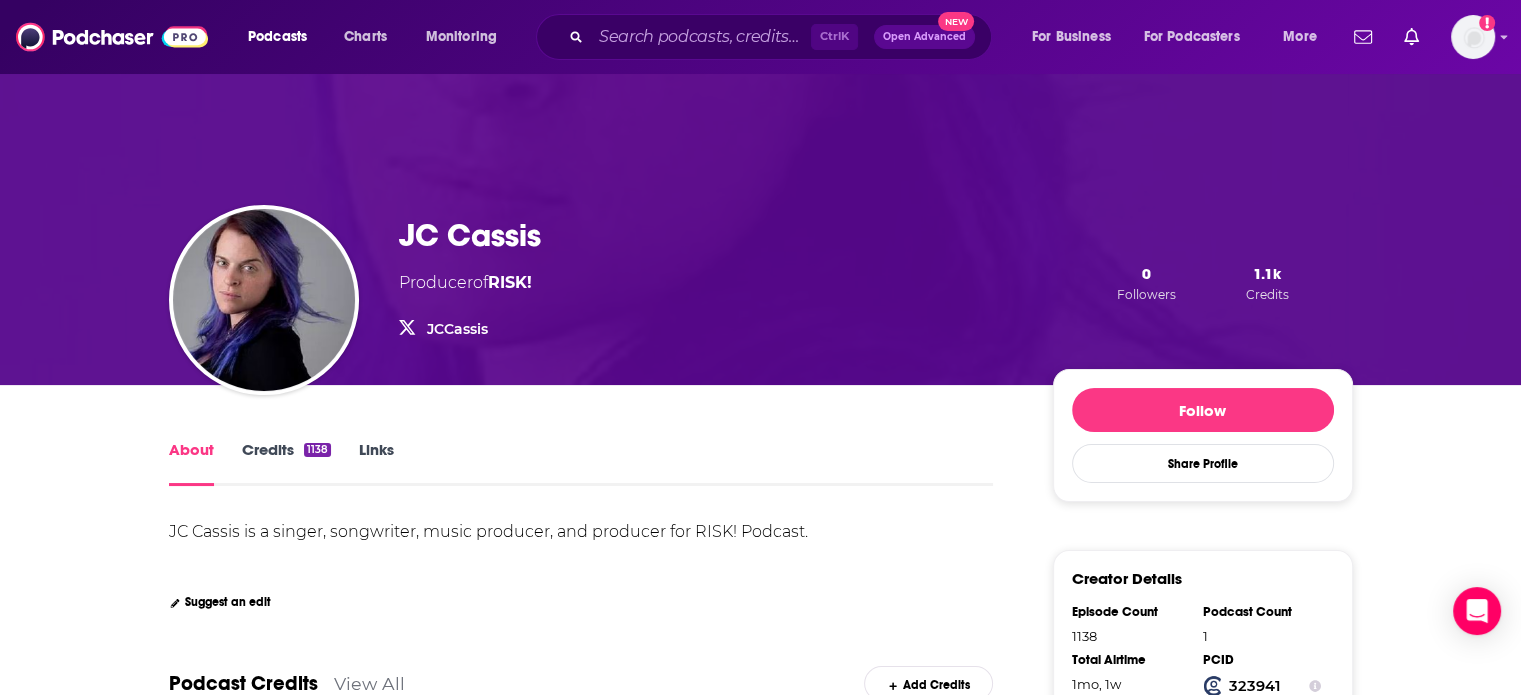 scroll, scrollTop: 0, scrollLeft: 0, axis: both 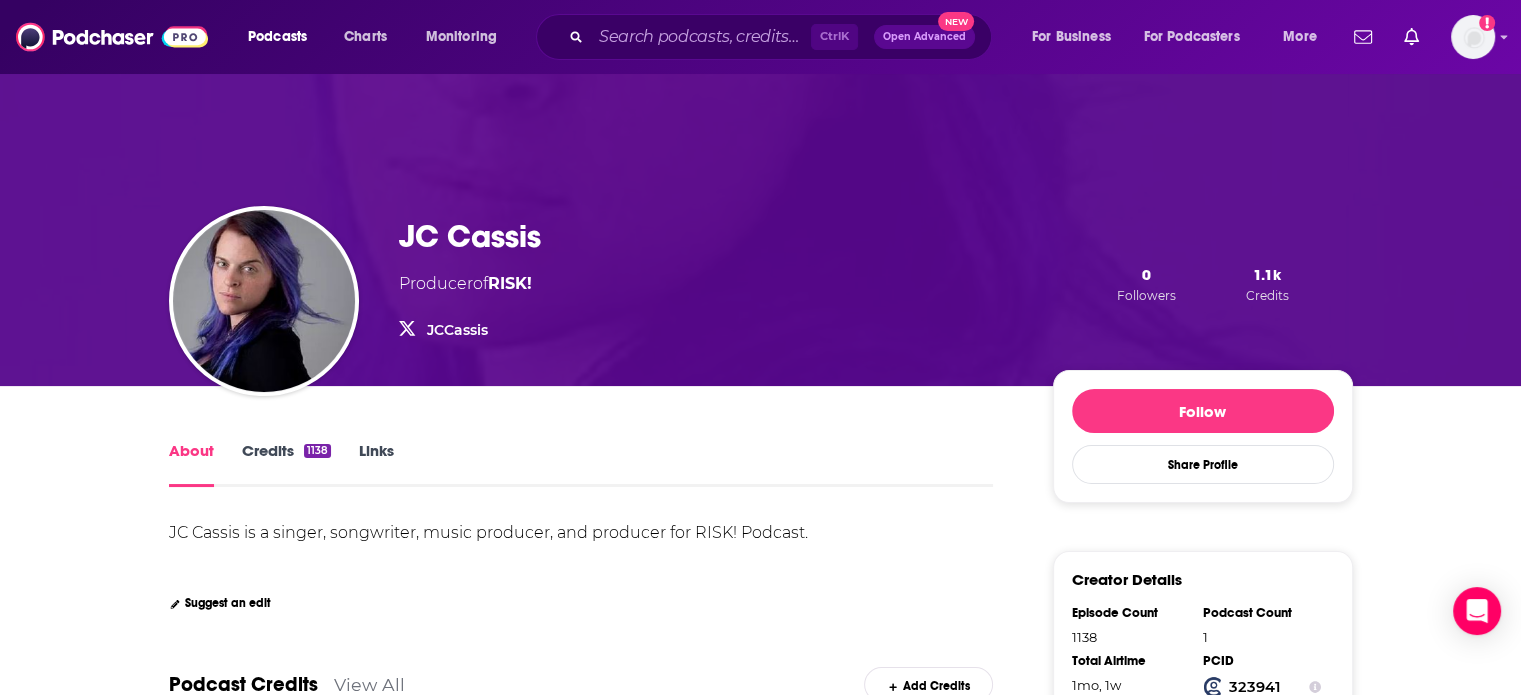 click on "JCCassis" at bounding box center [457, 330] 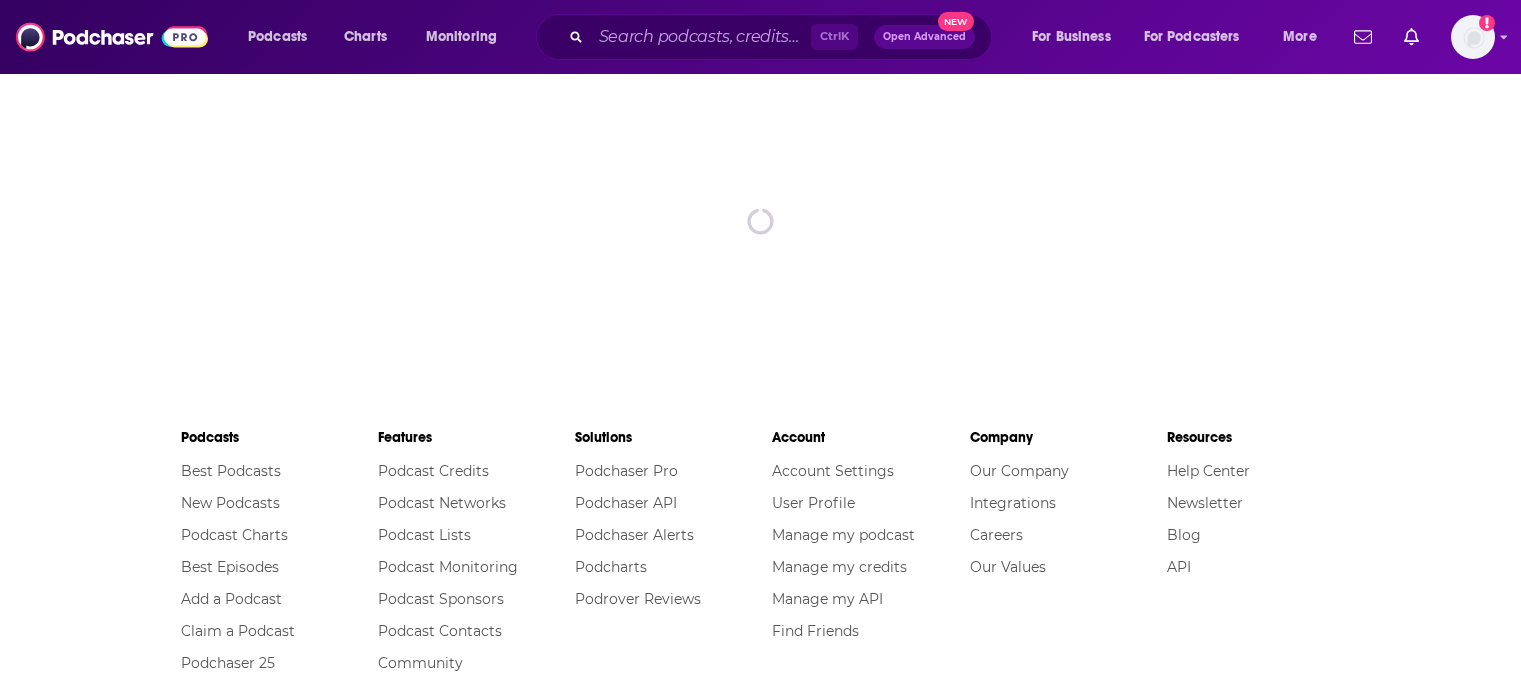 scroll, scrollTop: 0, scrollLeft: 0, axis: both 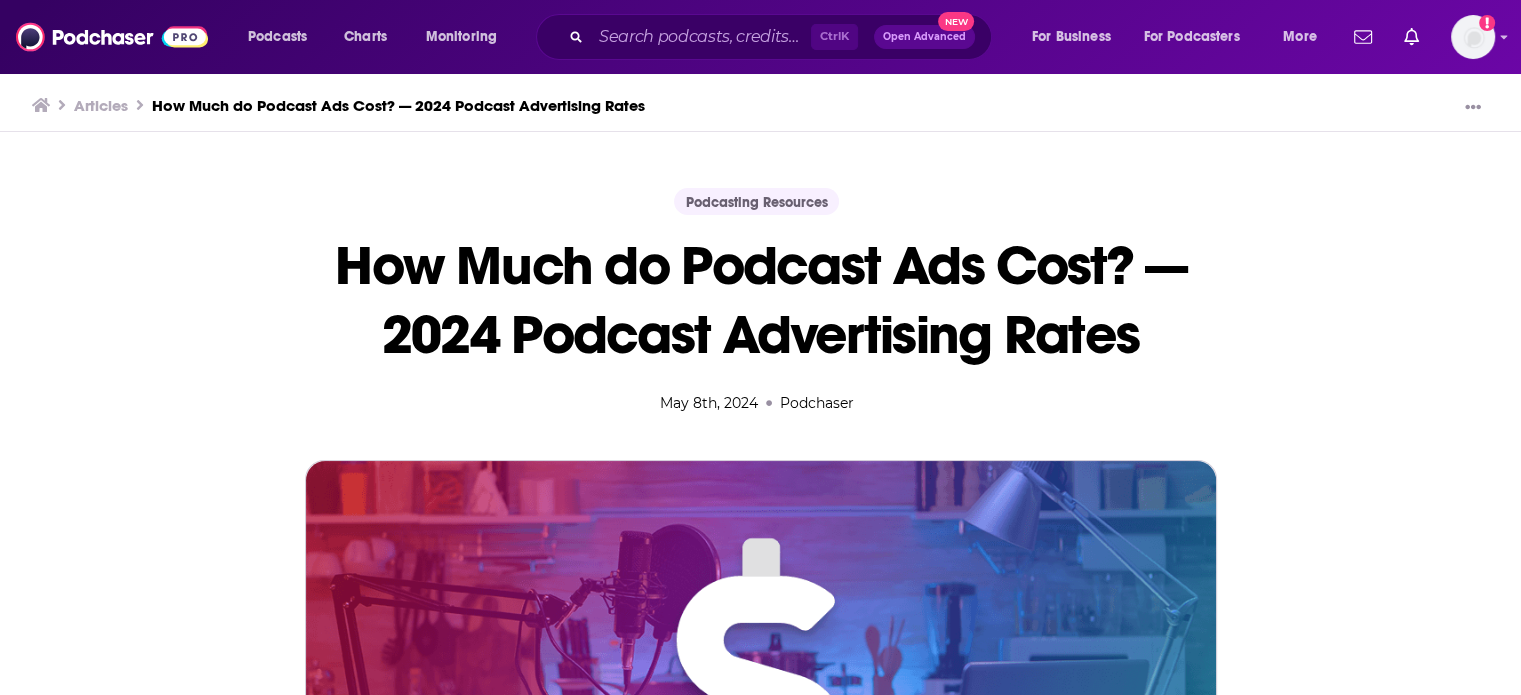 click on "Podcasting Resources" at bounding box center (756, 201) 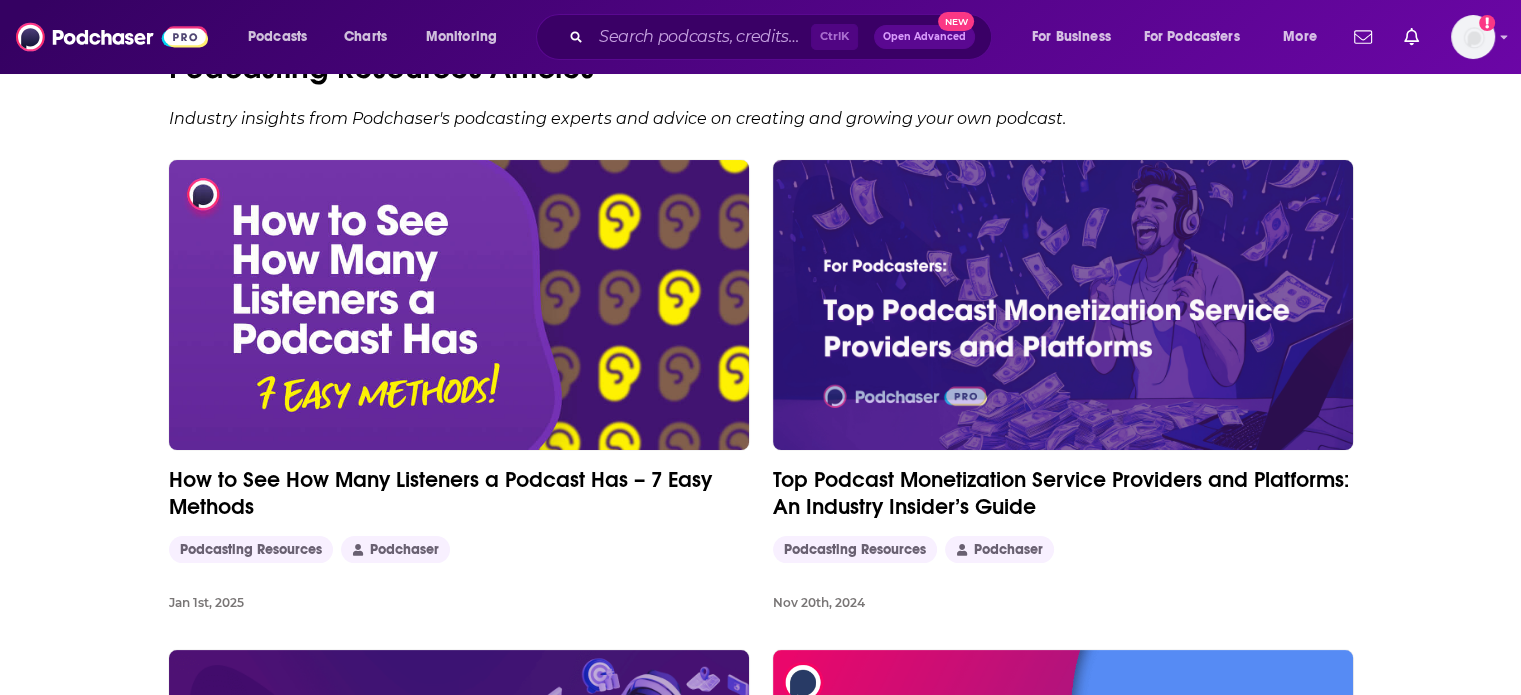 scroll, scrollTop: 200, scrollLeft: 0, axis: vertical 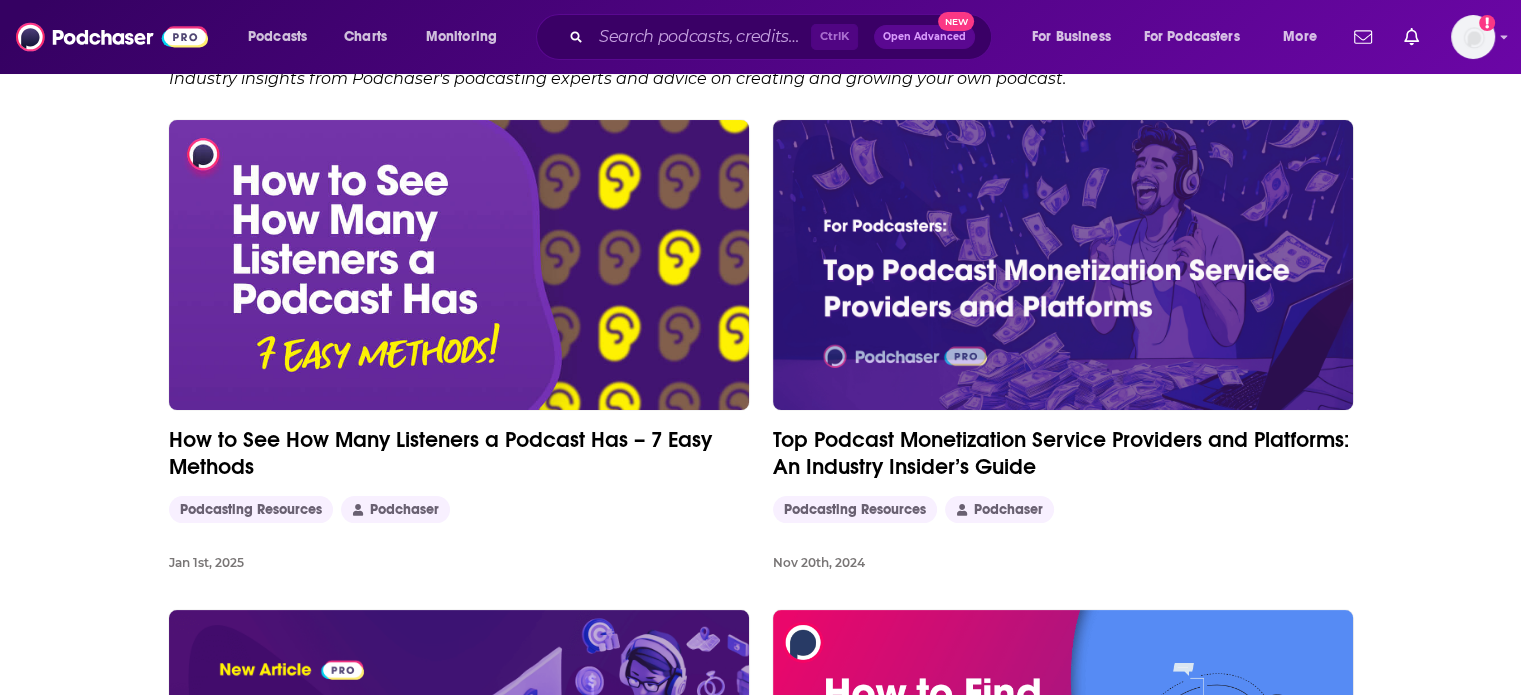 click at bounding box center (459, 265) 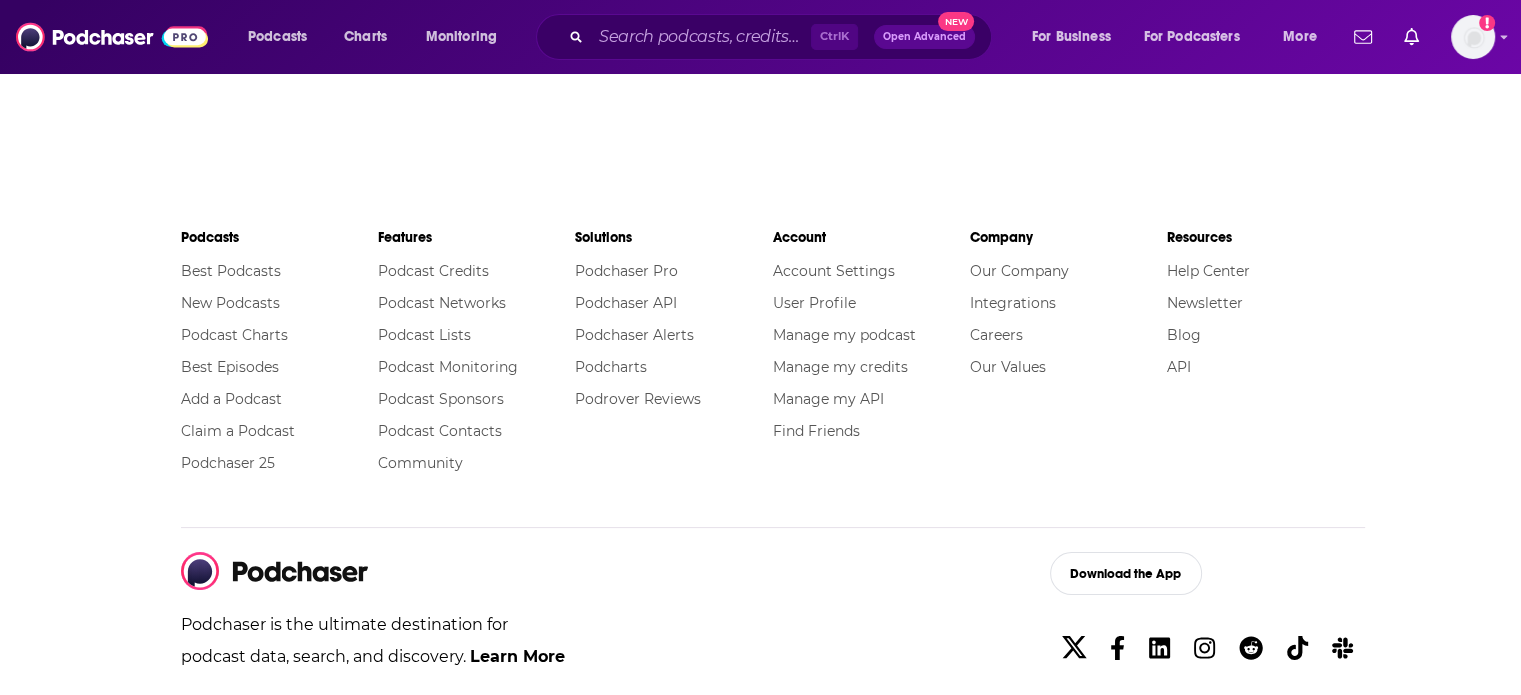 scroll, scrollTop: 0, scrollLeft: 0, axis: both 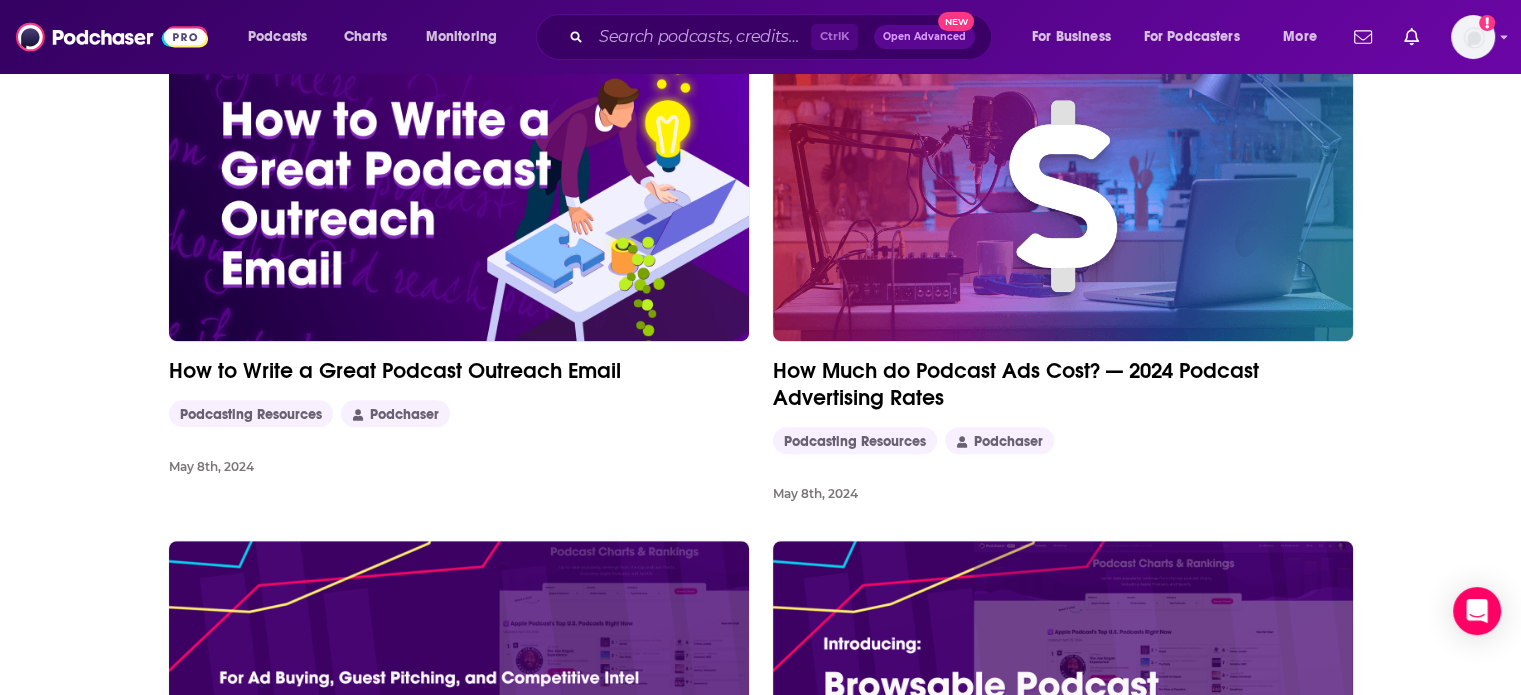 click at bounding box center (1063, 196) 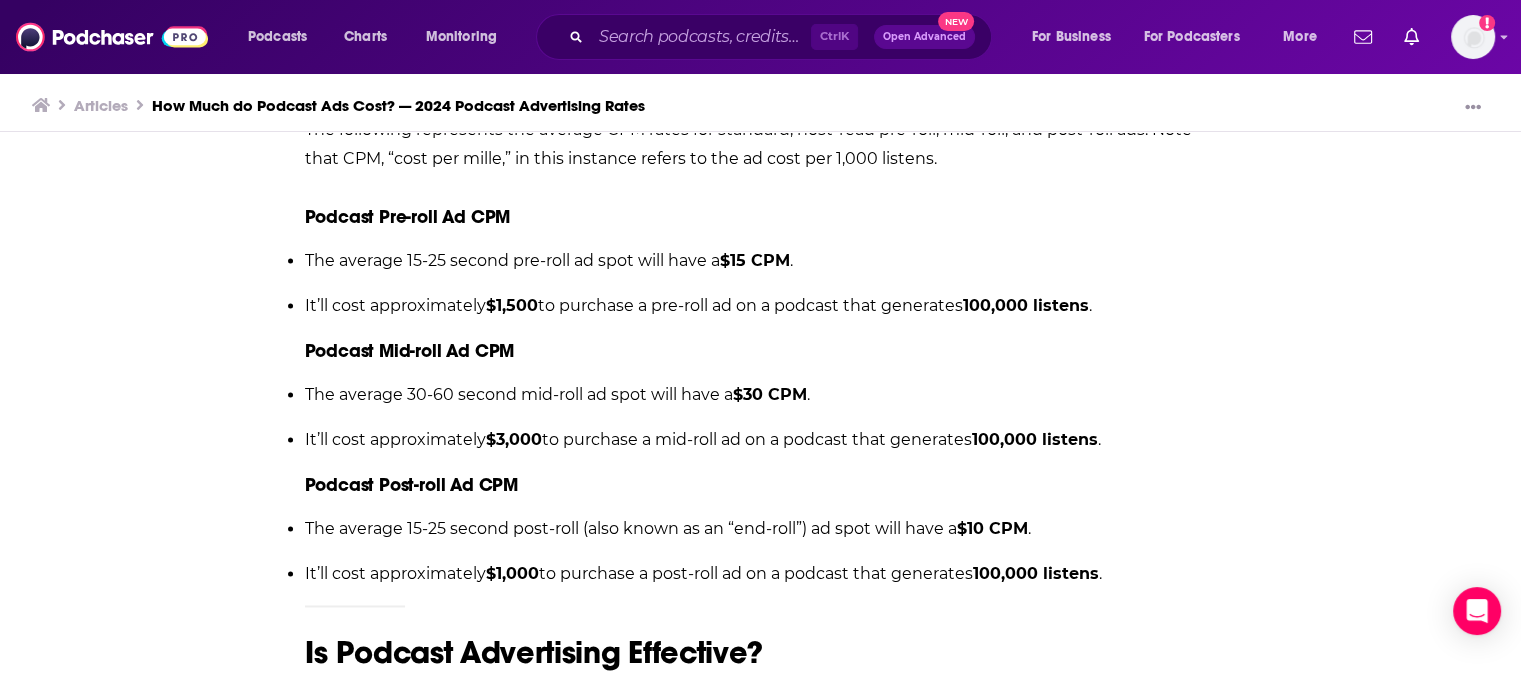 scroll, scrollTop: 2800, scrollLeft: 0, axis: vertical 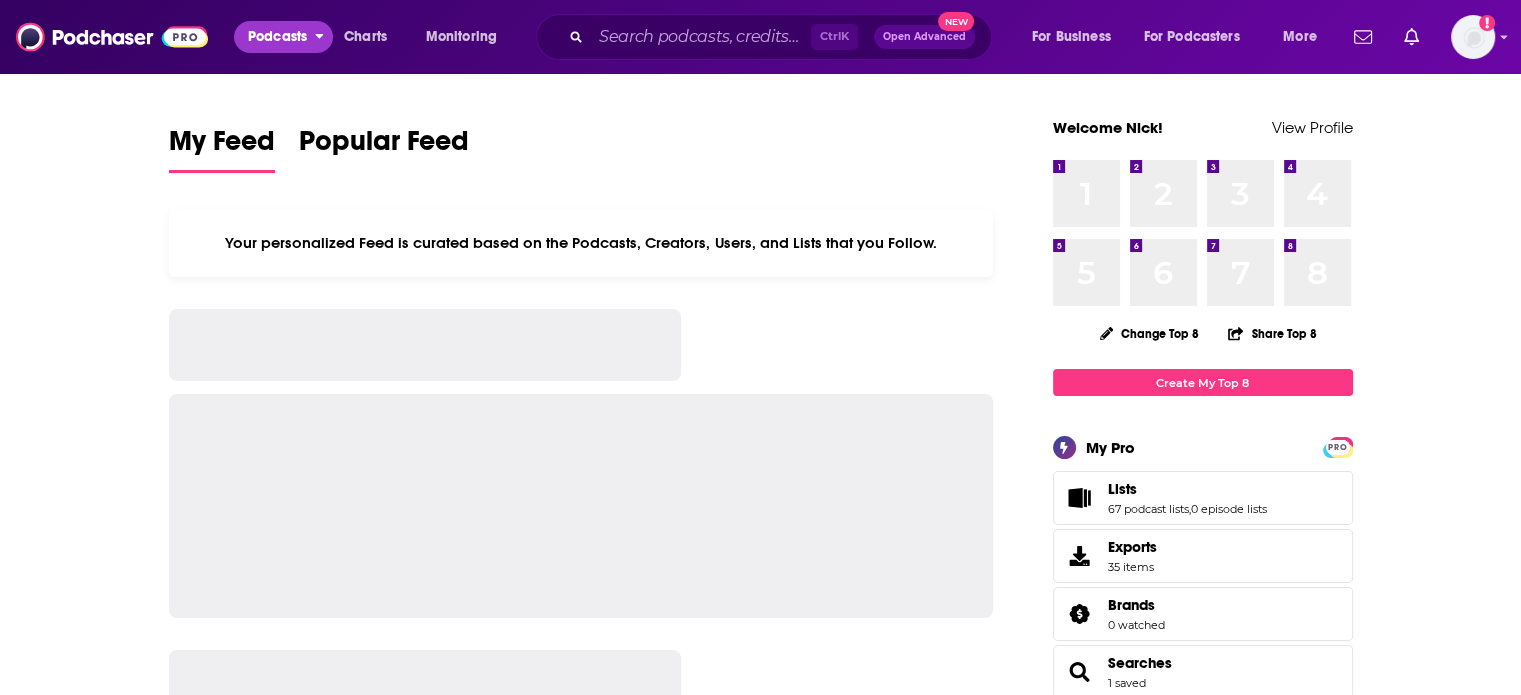 click on "Podcasts" at bounding box center (277, 37) 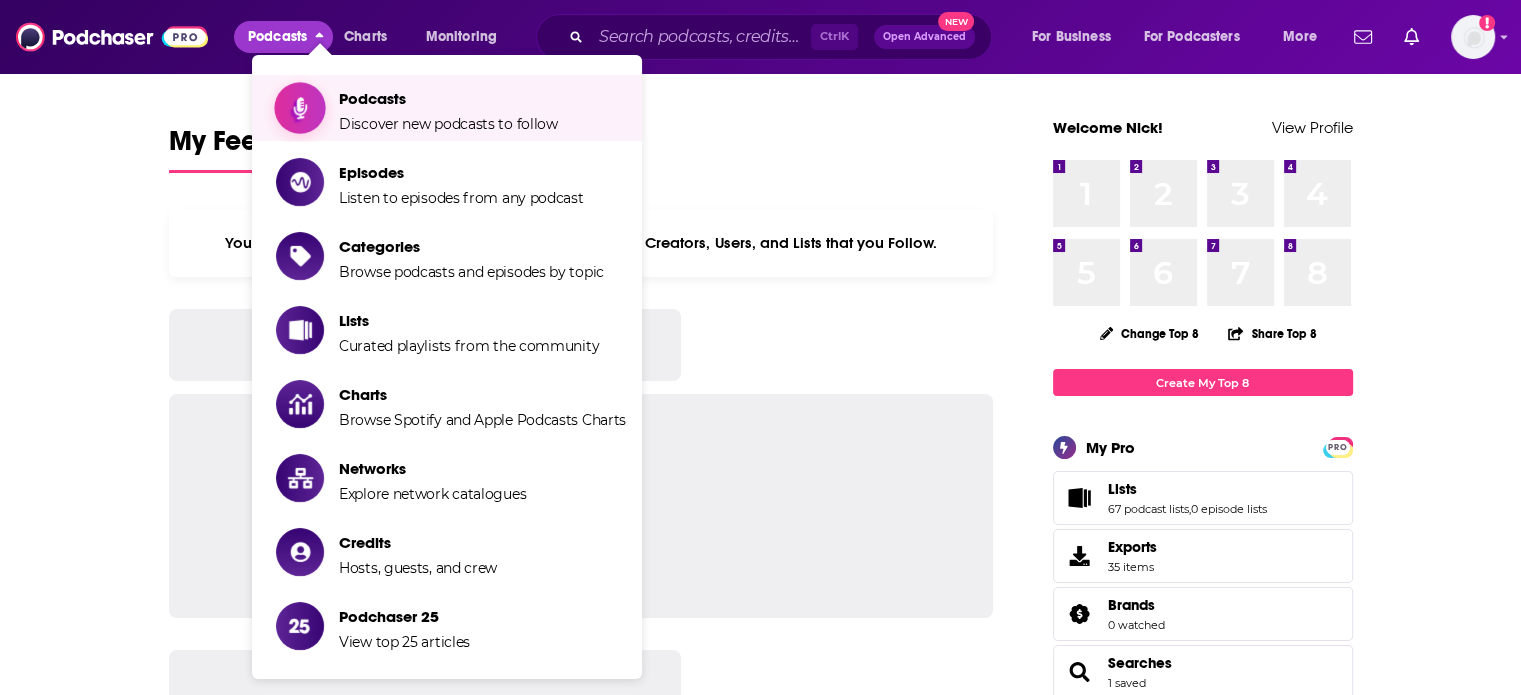 click 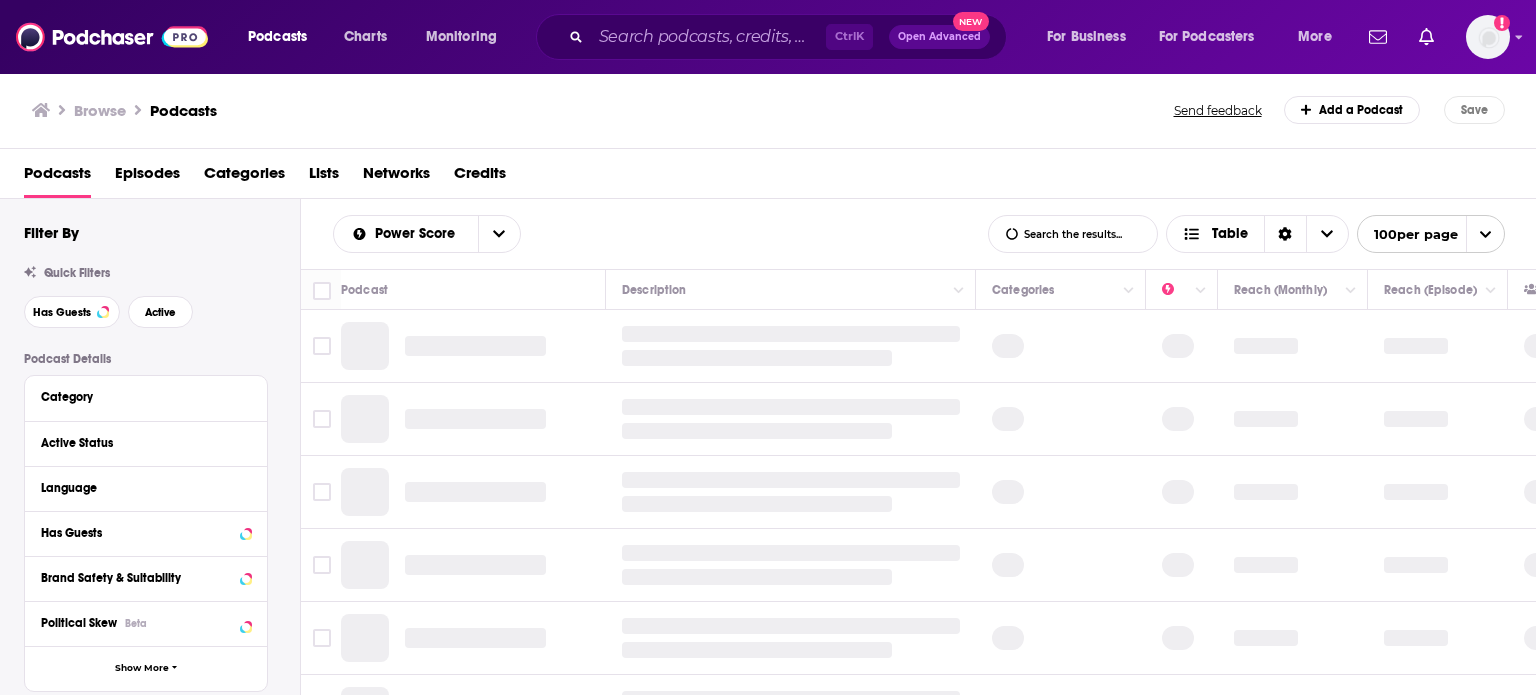 click on "Podcasts Charts Monitoring Ctrl  K Open Advanced New For Business For Podcasters More Add a profile image" at bounding box center (768, 37) 